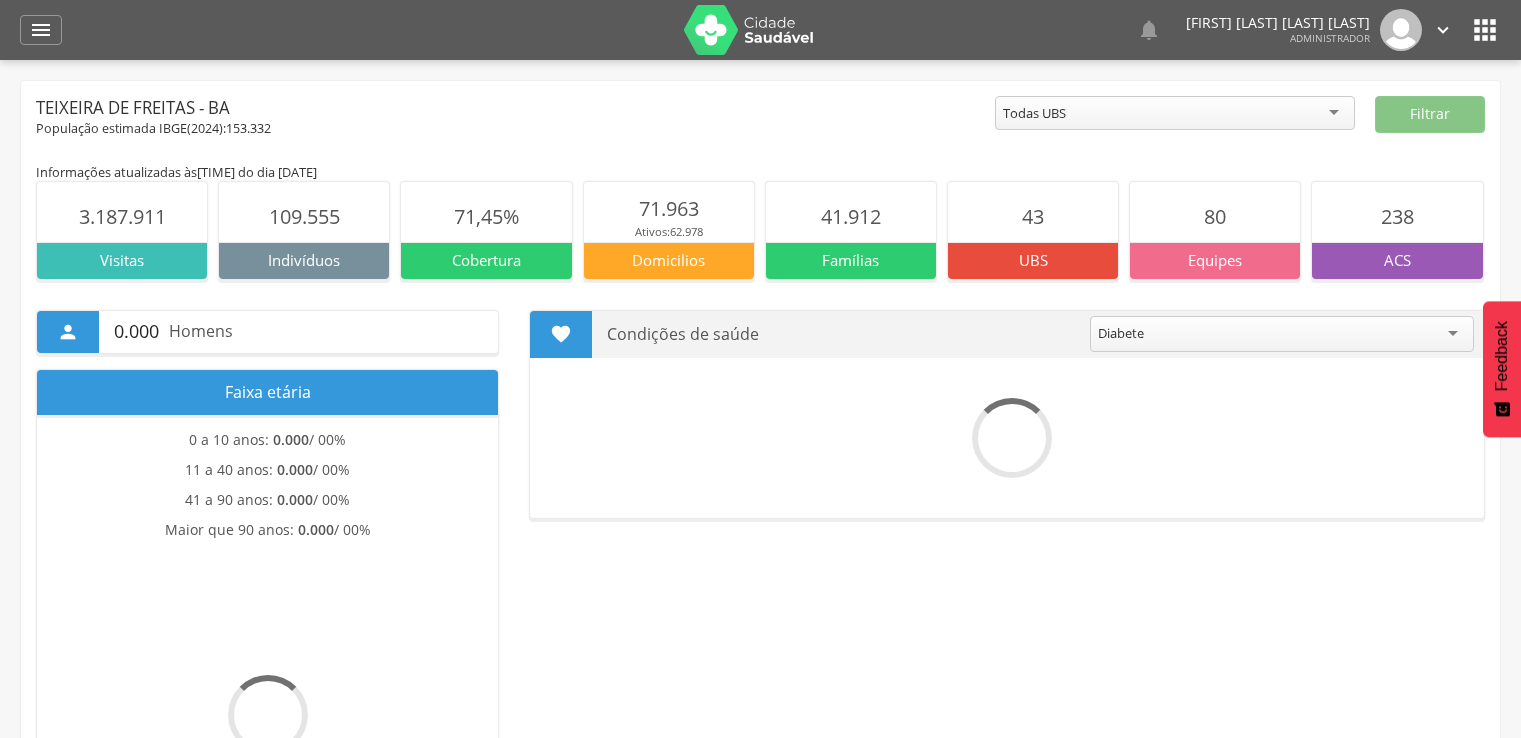 scroll, scrollTop: 0, scrollLeft: 0, axis: both 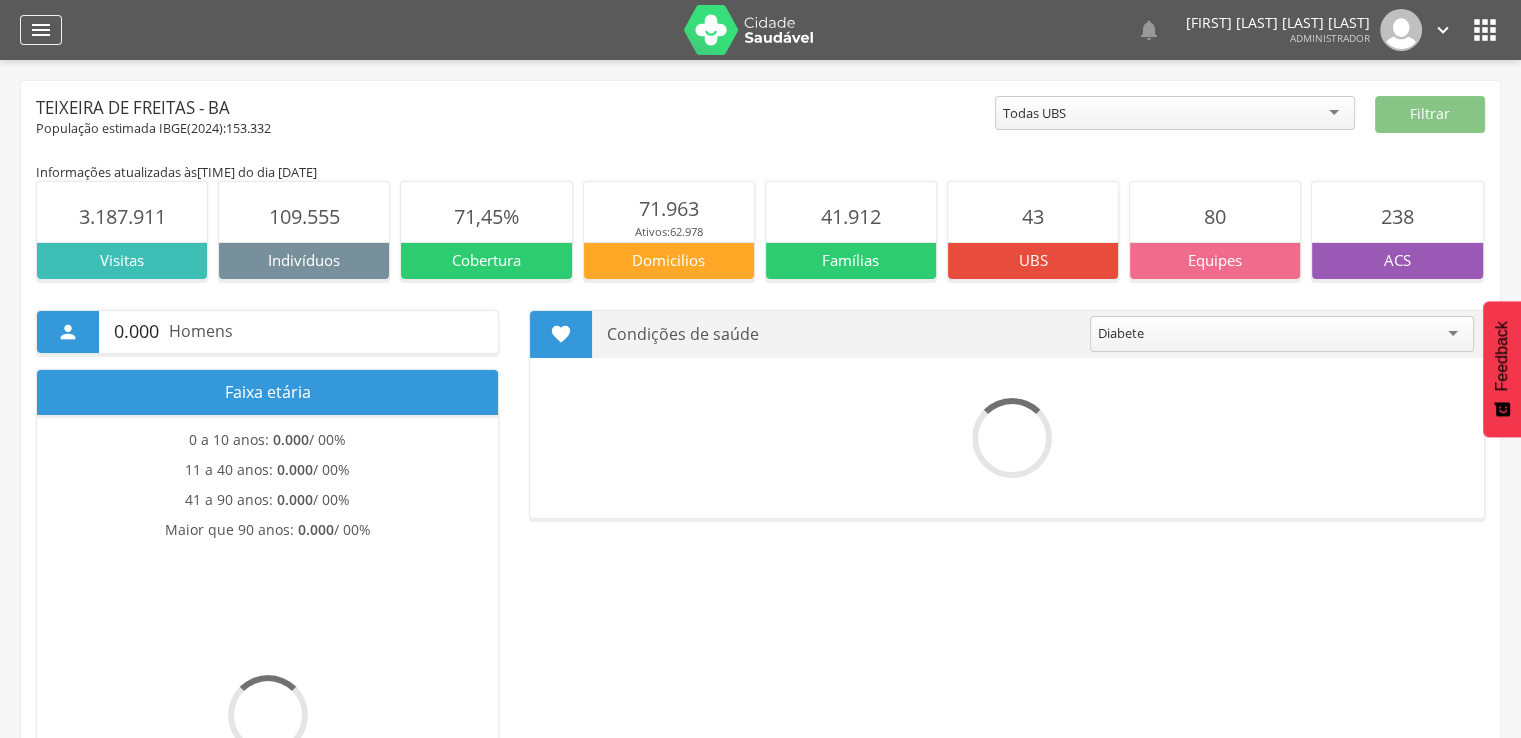 click on "" at bounding box center [41, 30] 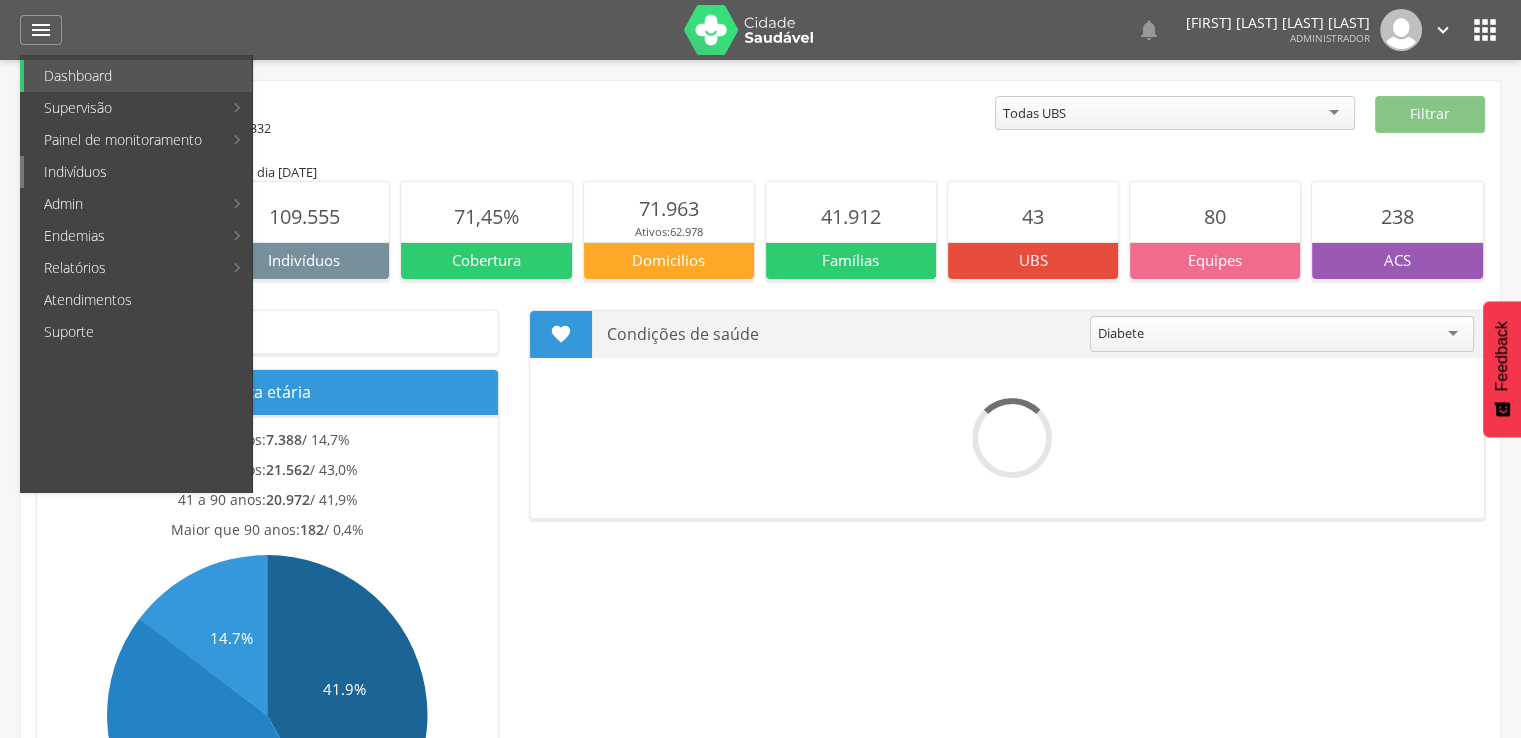 click on "Indivíduos" at bounding box center (138, 172) 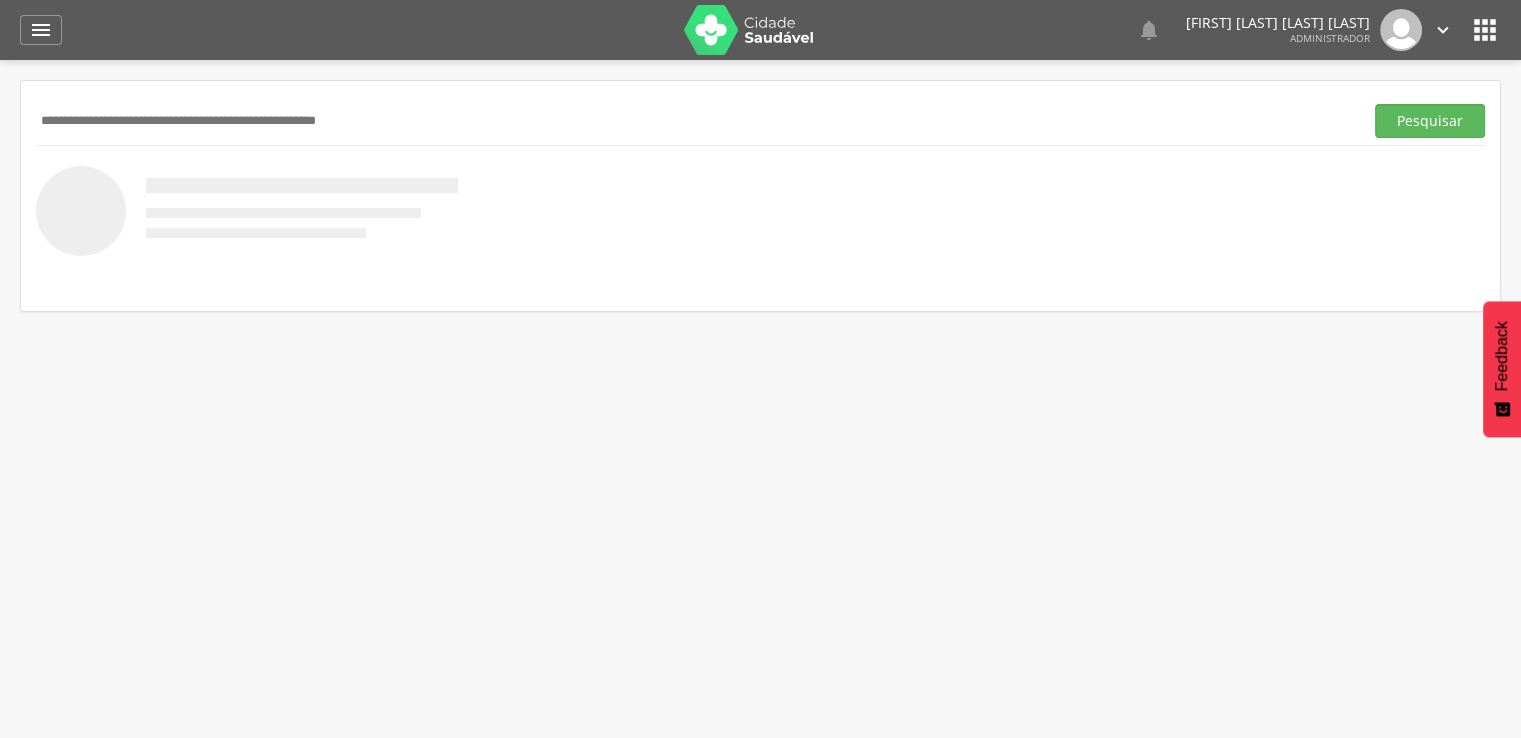 paste on "**********" 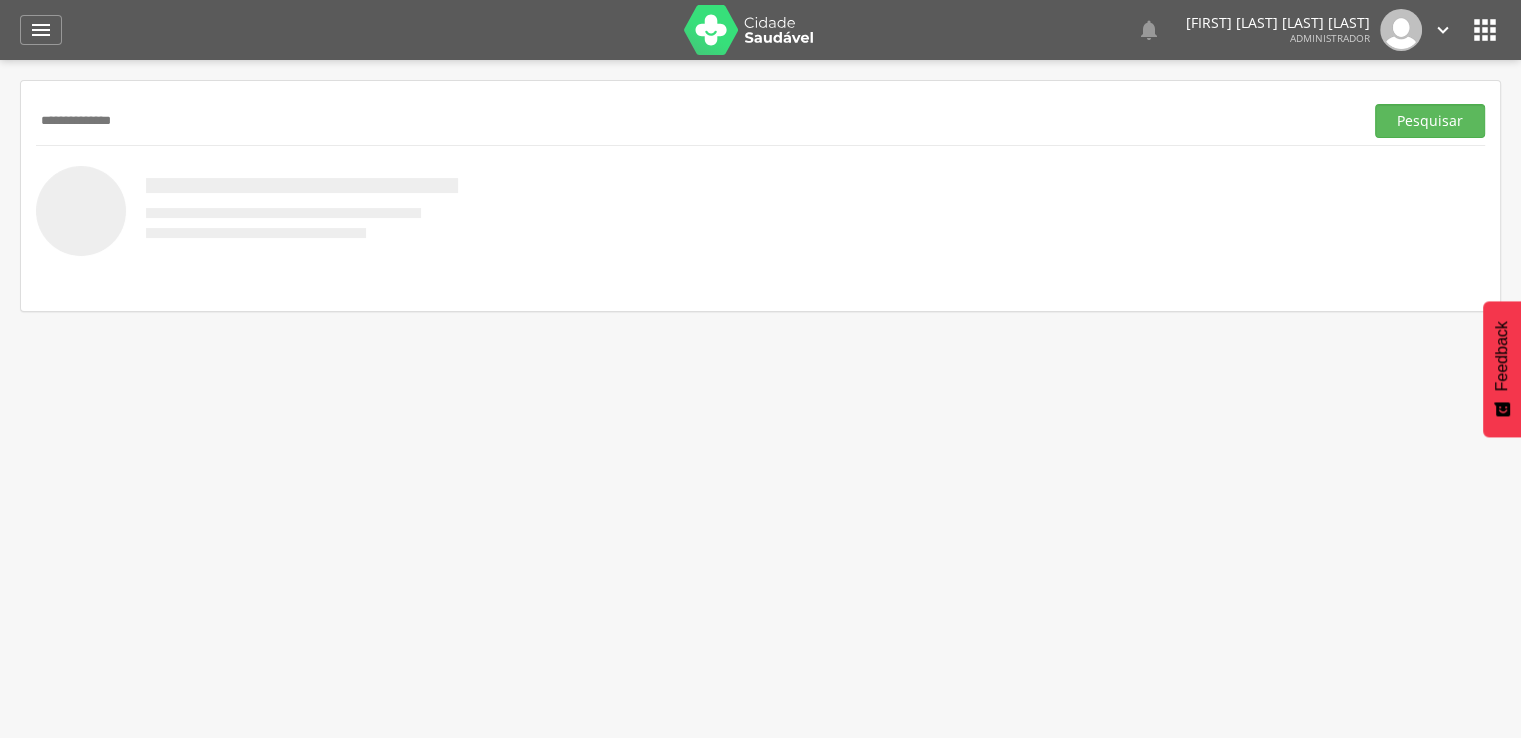 click on "Pesquisar" at bounding box center (1430, 121) 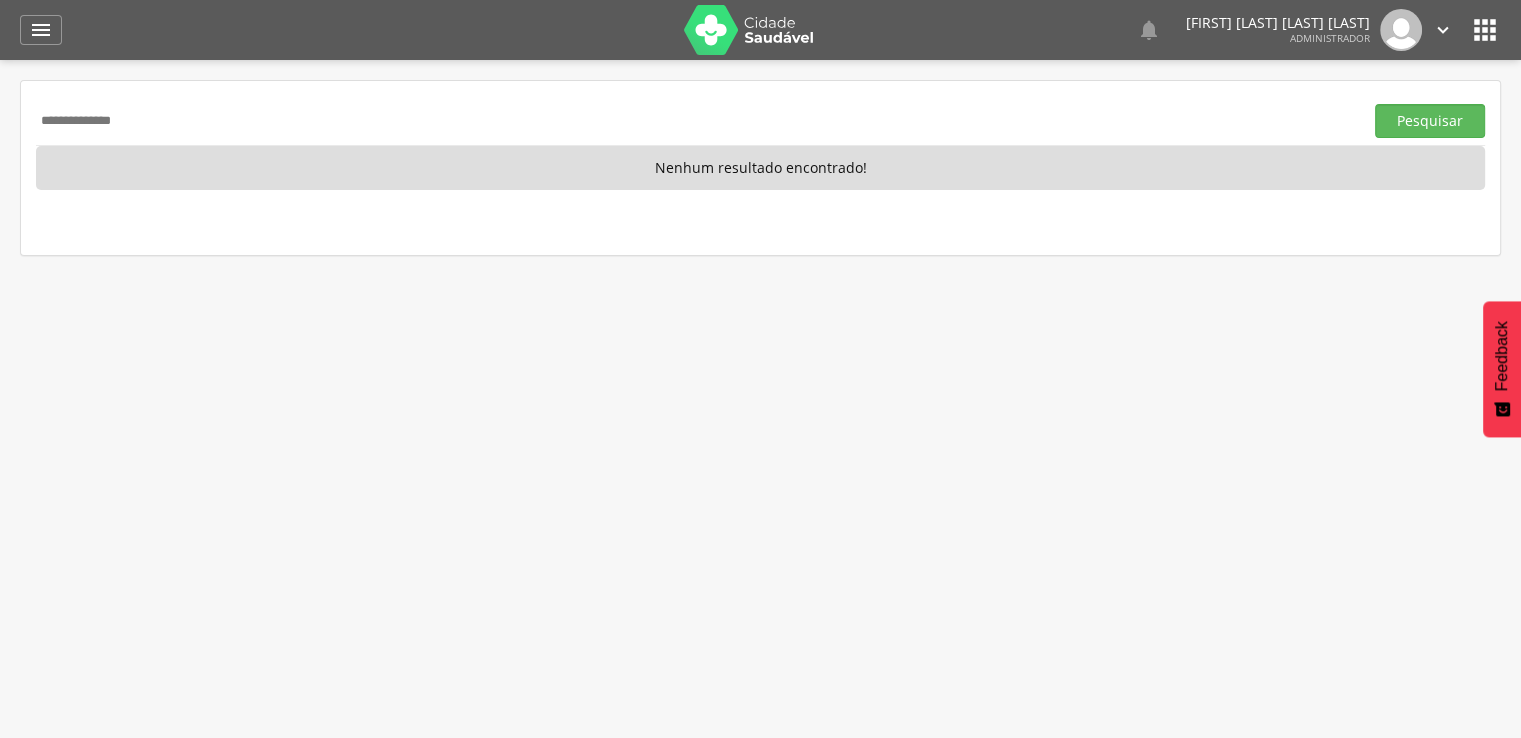 drag, startPoint x: 198, startPoint y: 120, endPoint x: -50, endPoint y: 102, distance: 248.65237 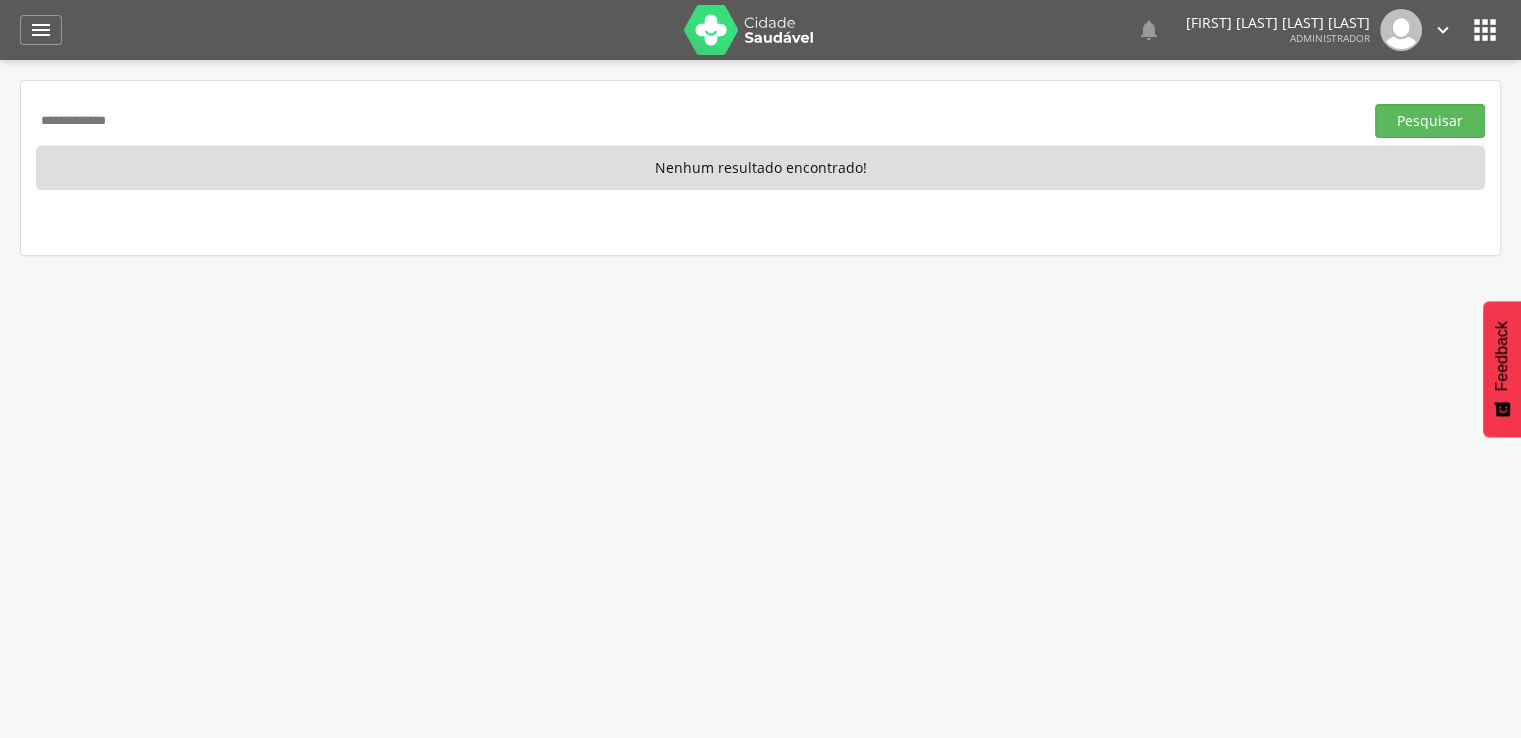 type on "**********" 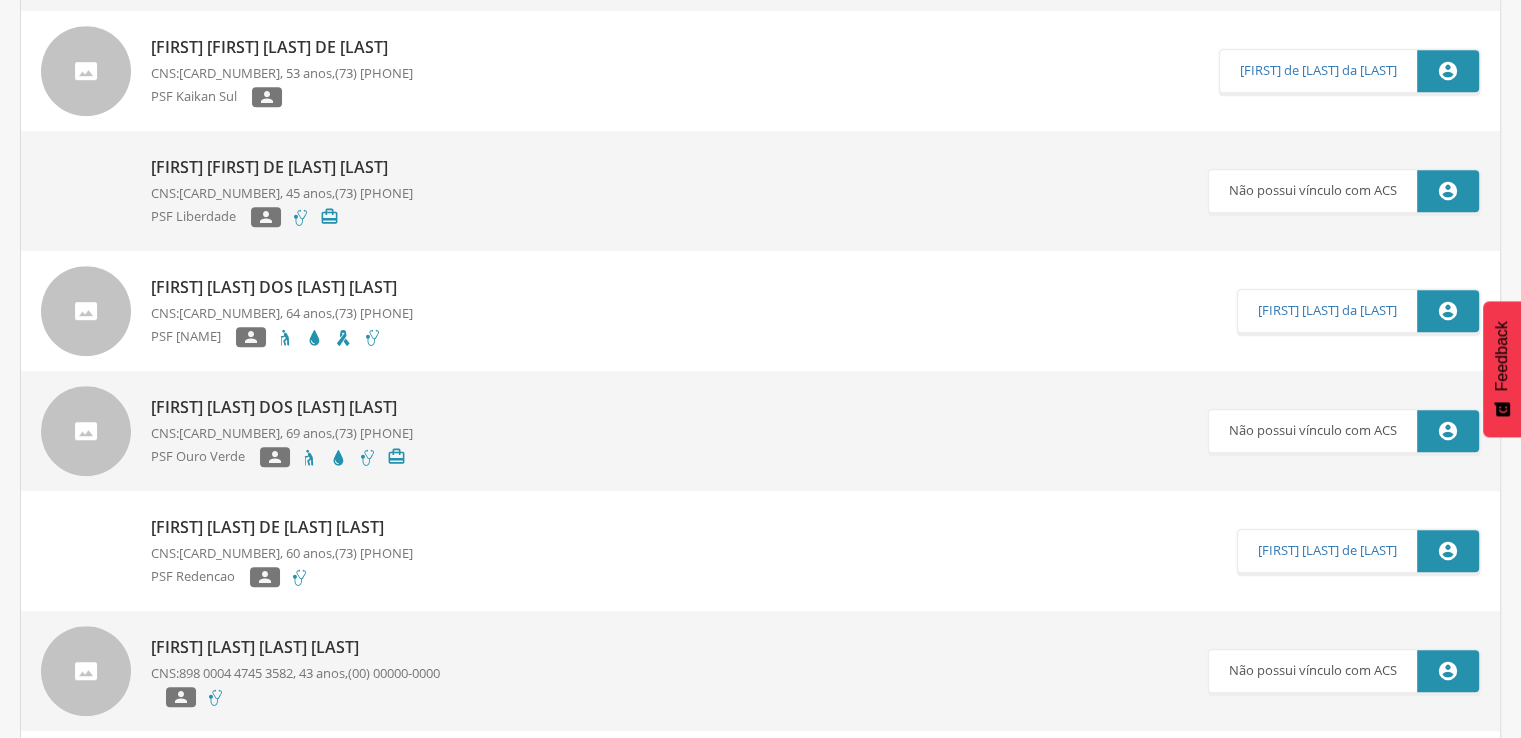scroll, scrollTop: 1100, scrollLeft: 0, axis: vertical 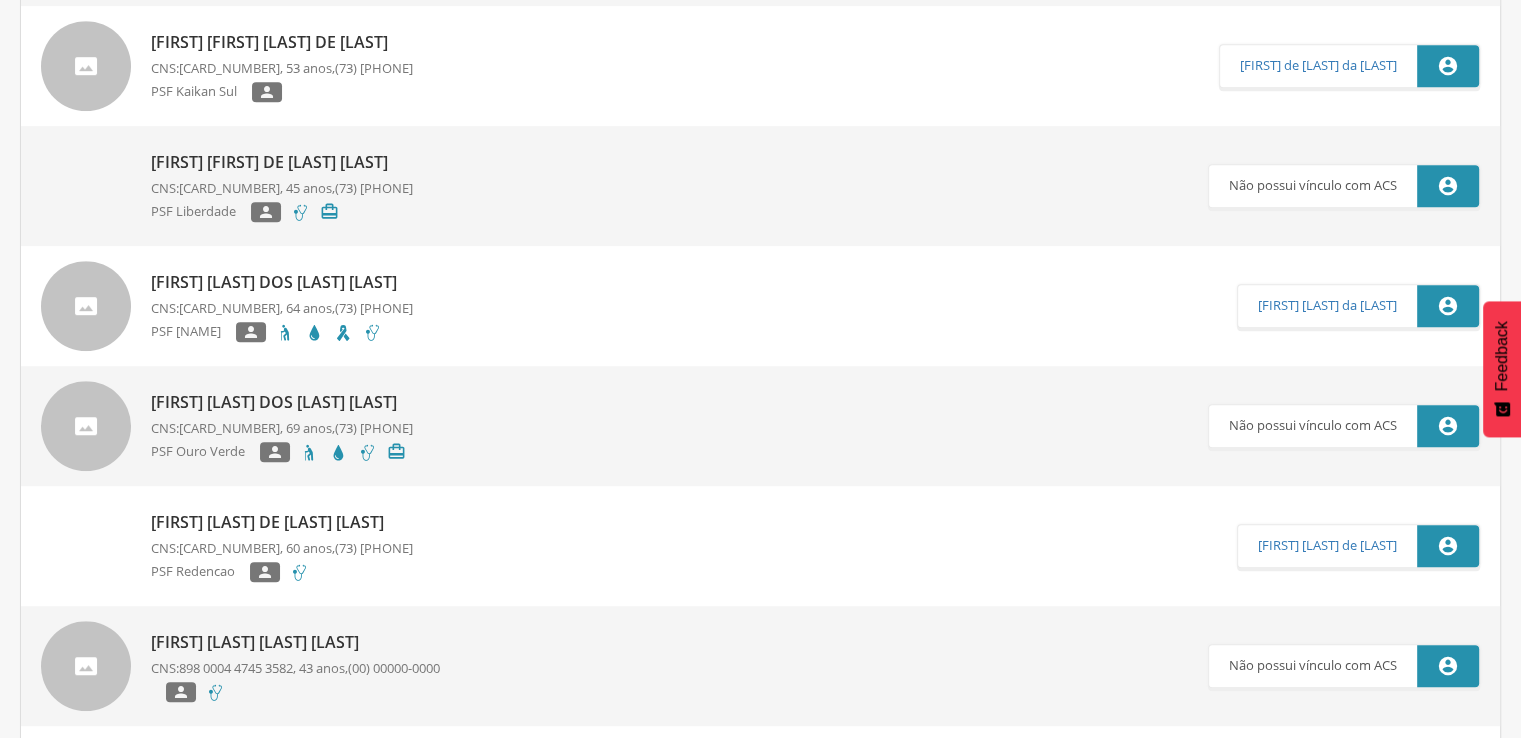 click on "[FIRST] [LAST]" at bounding box center [282, 402] 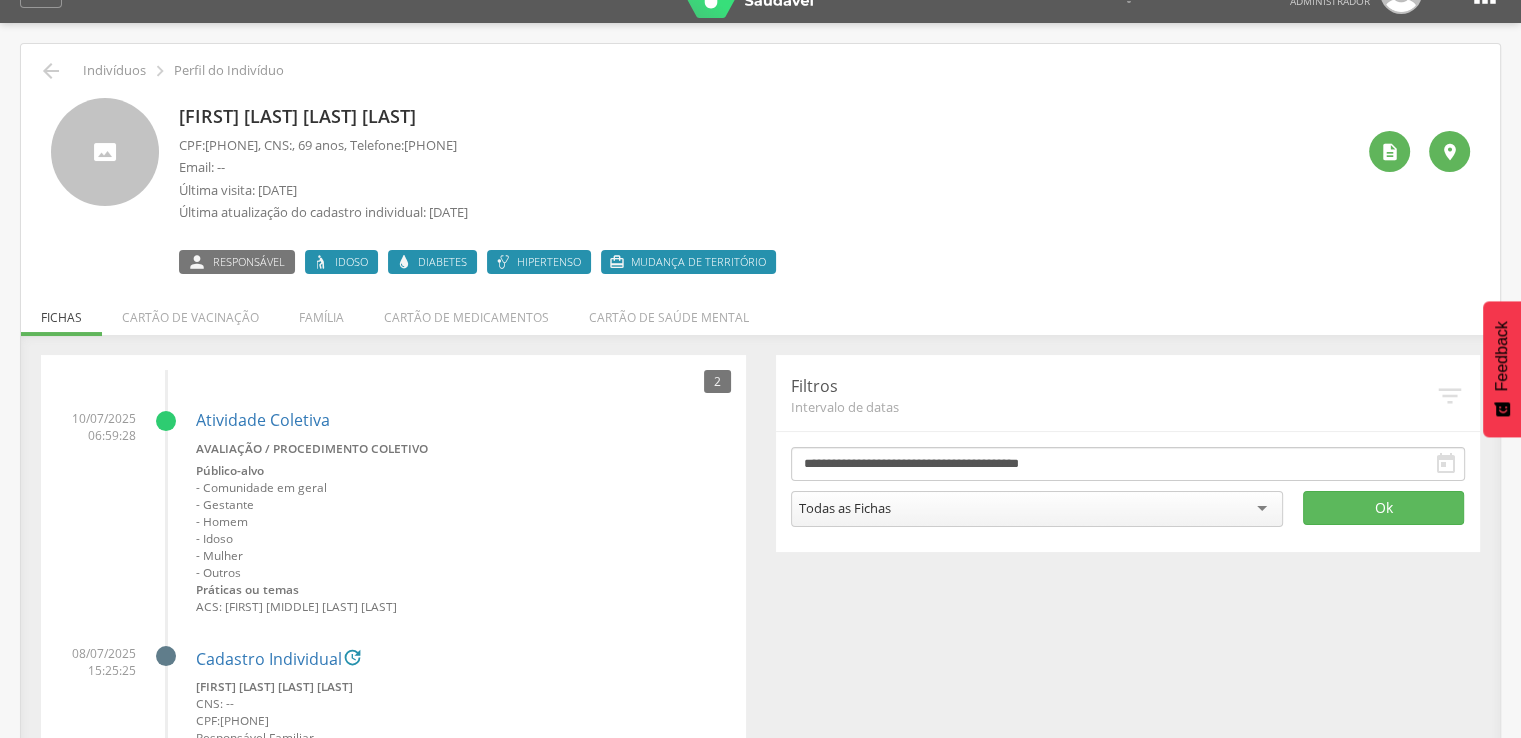 scroll, scrollTop: 0, scrollLeft: 0, axis: both 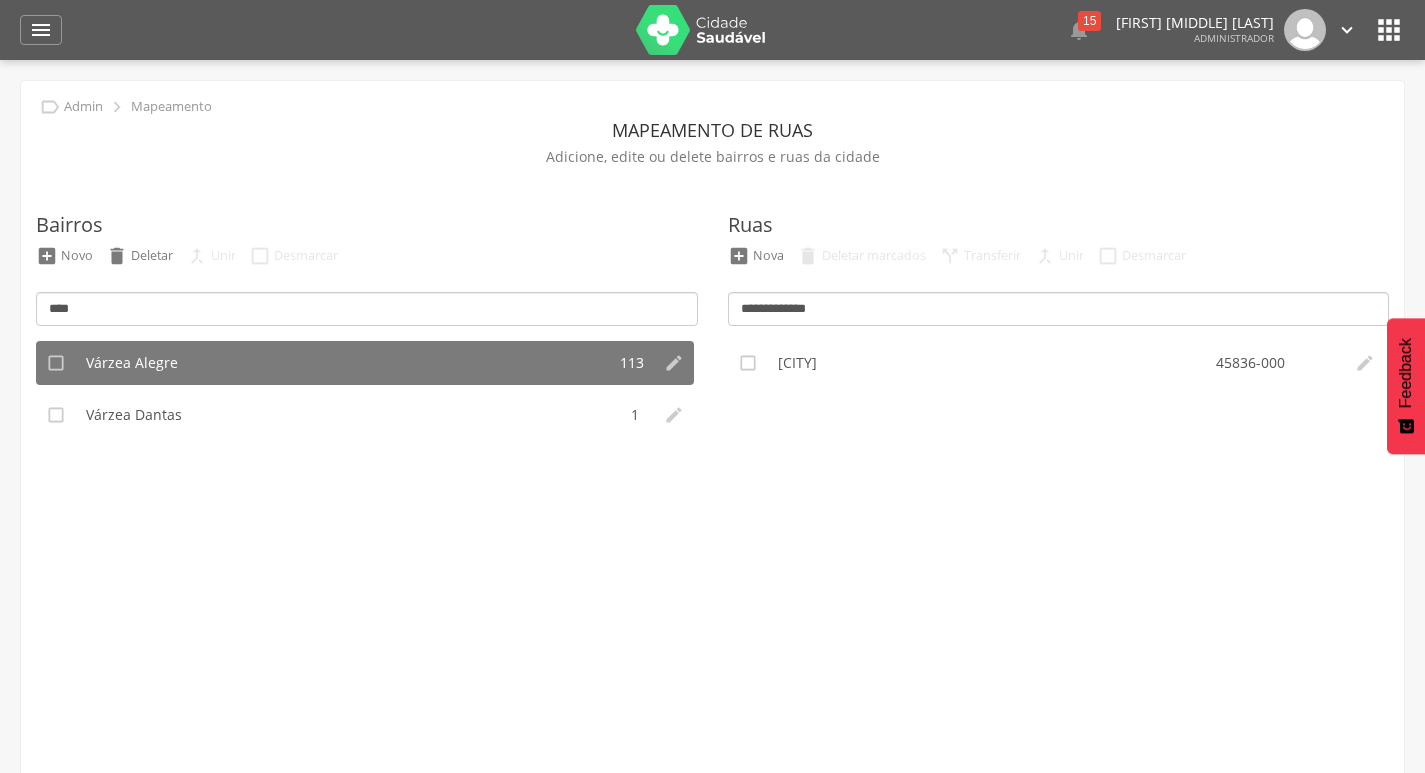 click on "**********" at bounding box center (1059, 506) 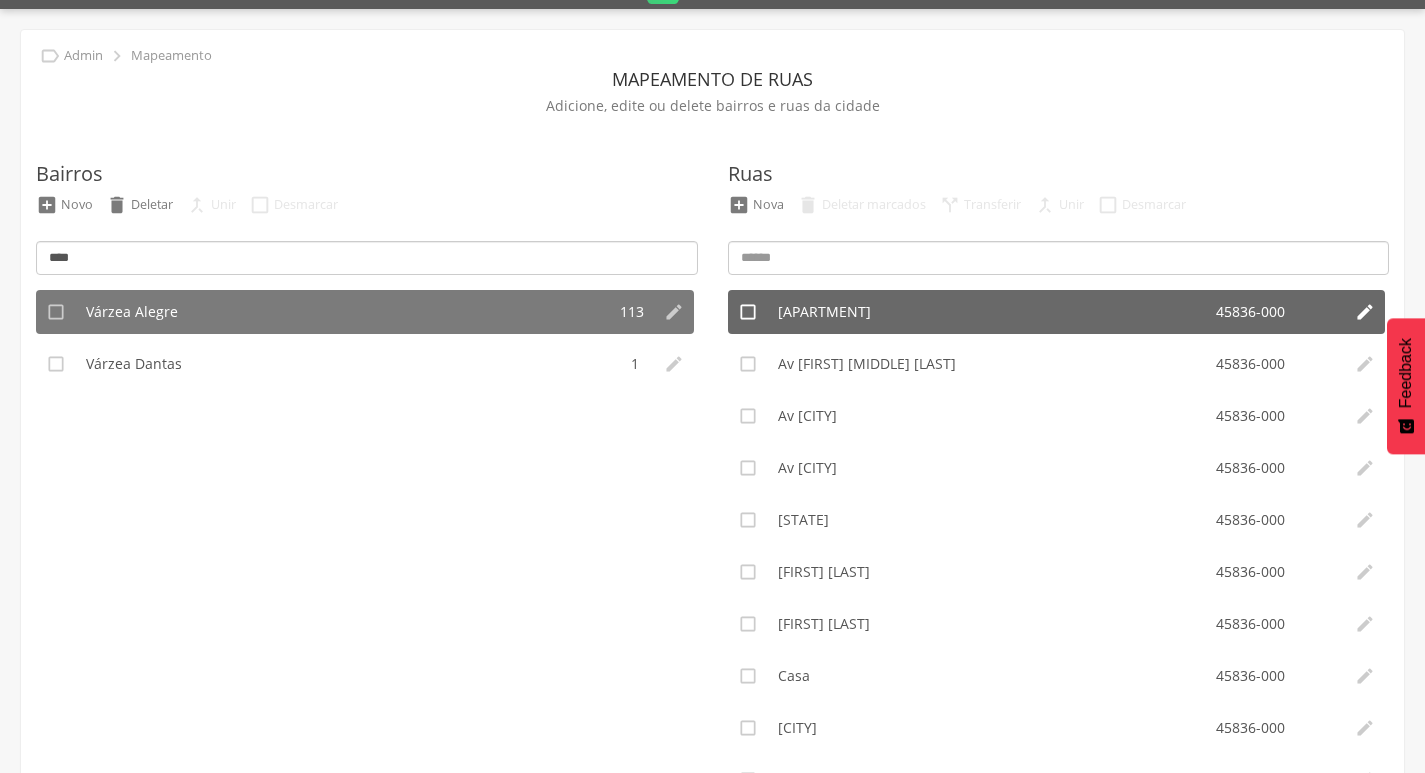scroll, scrollTop: 99, scrollLeft: 0, axis: vertical 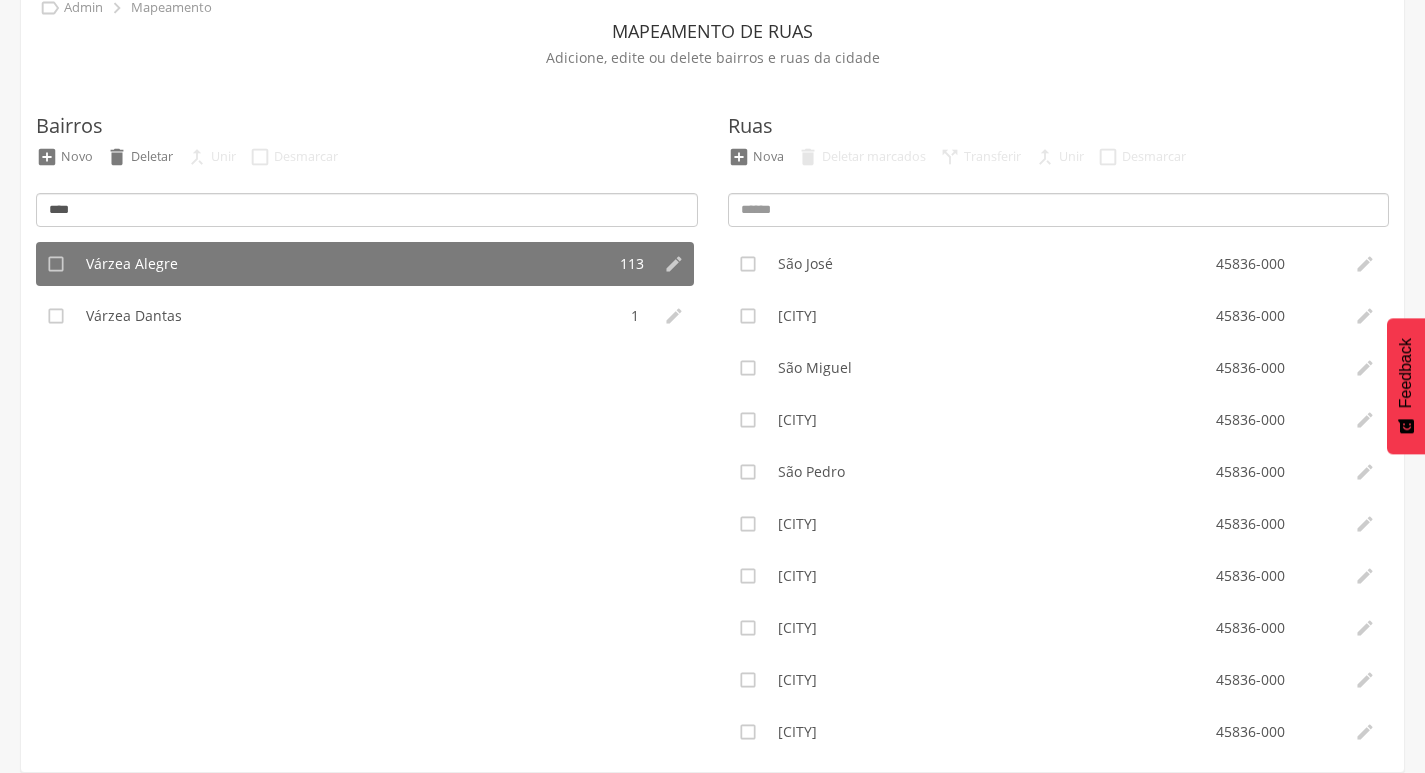 type 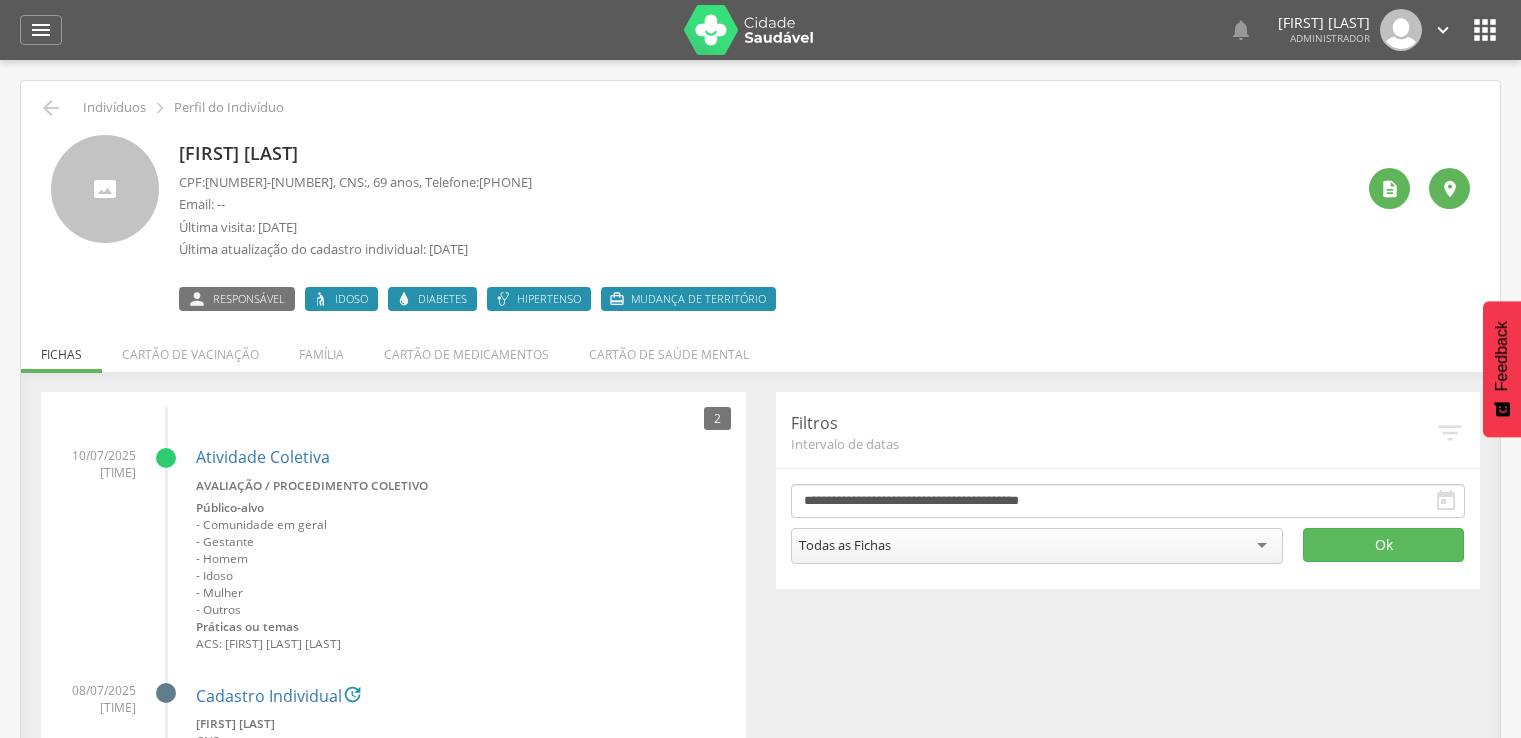scroll, scrollTop: 0, scrollLeft: 0, axis: both 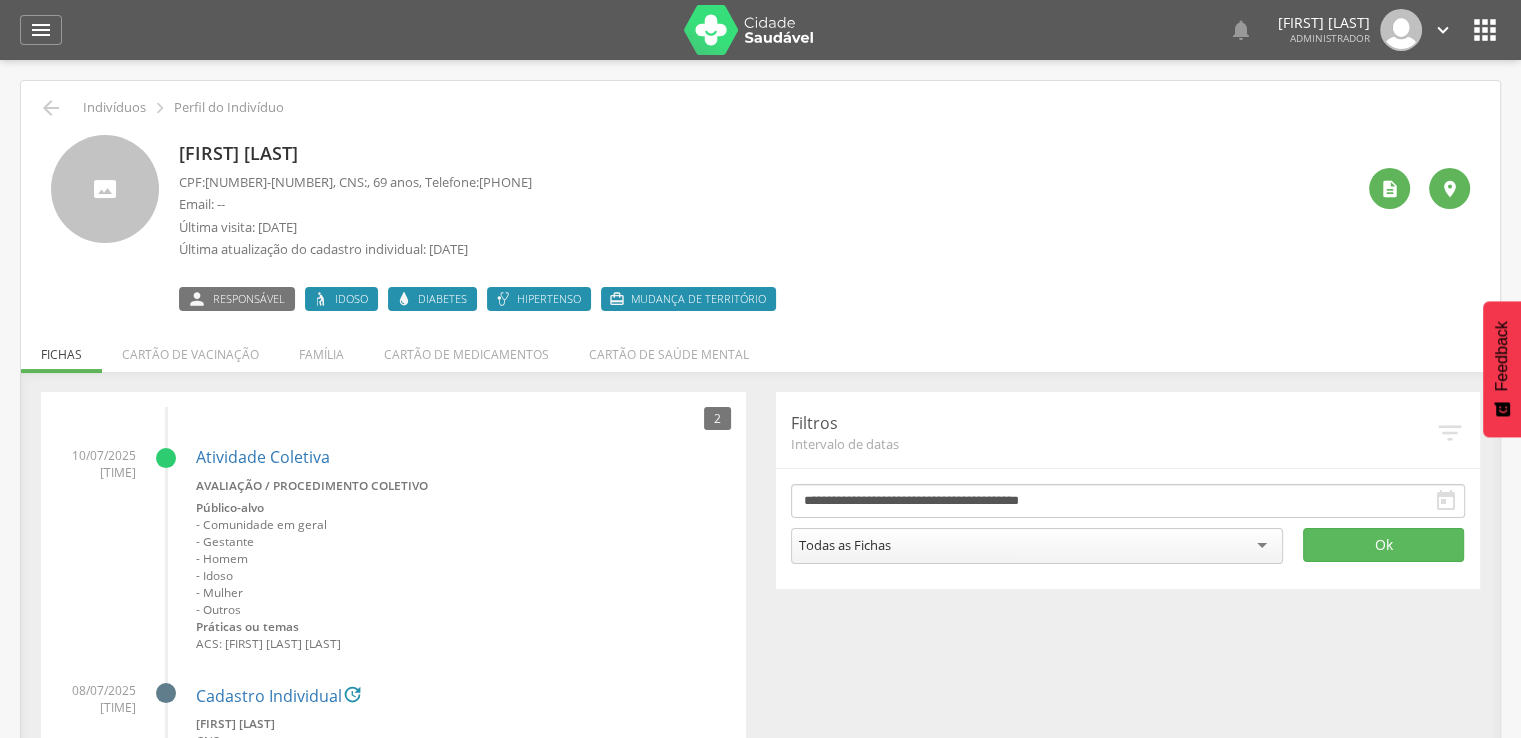 drag, startPoint x: 12, startPoint y: 16, endPoint x: 25, endPoint y: 34, distance: 22.203604 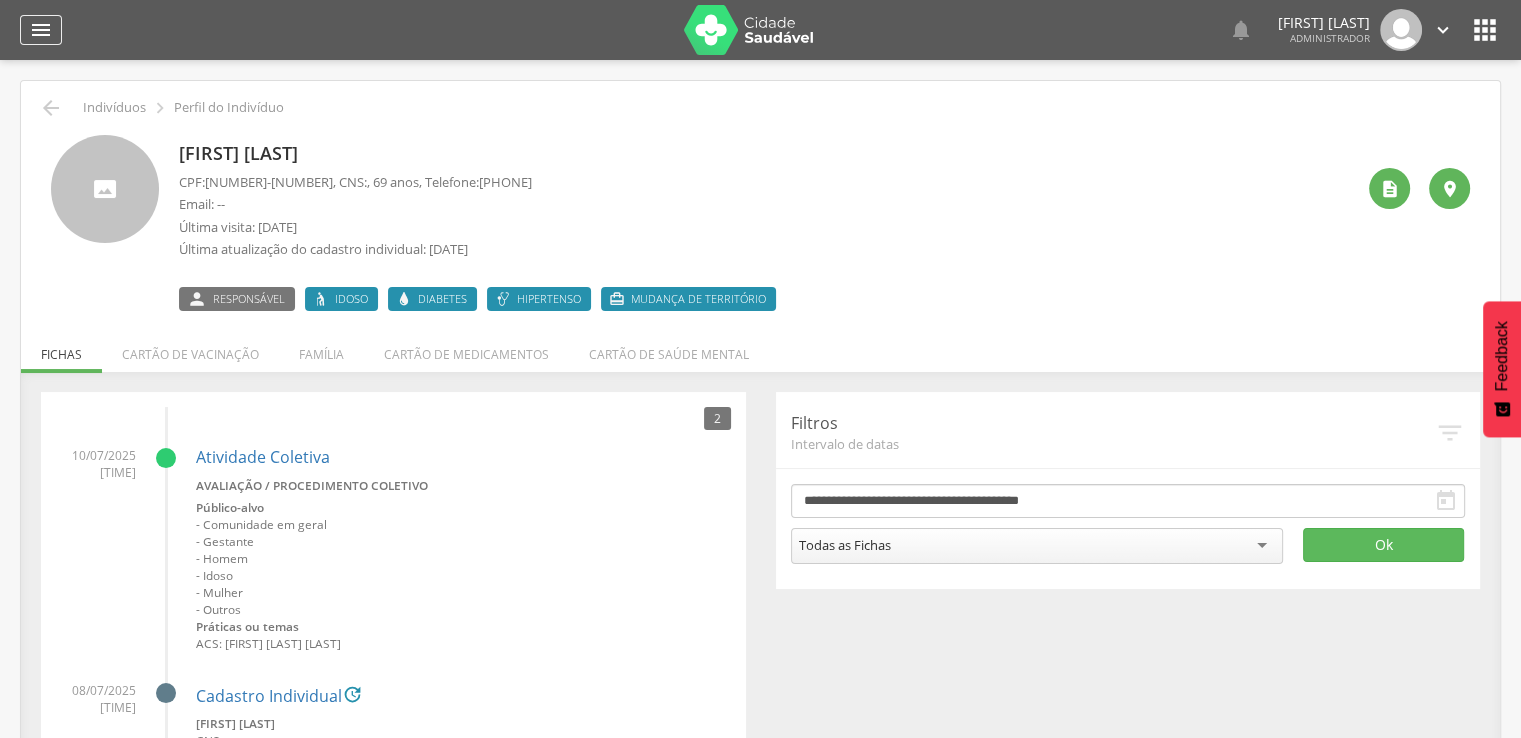 click on "
Dashboard
Supervisão
Produtividade
Mapa da cidade
Mapa de cobertura
Ranking
App desatualizado
Última sincronização
Painel de monitoramento
Indicadores
Bolsa Família
Colo de Útero e Mama
Controle Aedes
Controle DCNT
Mortalidade Infantil
Mortalidade Materna
Saúde Mental
Pessoas com Deficiência
Pré-Natal
Puericultura
Sala de situação
Mapa dinâmico
Buscas ativas
Indivíduos
Admin
Mapeamento
Ruas
Localidades
Tipos de mapeamento
Endemias
Indicadores Entomólogicos
Supervisão
Mapa de endemias
Ranking do ACE
Acompanhamento PNCD
Gerenciar
Ciclos
Estratos
Atividades" at bounding box center [760, 30] 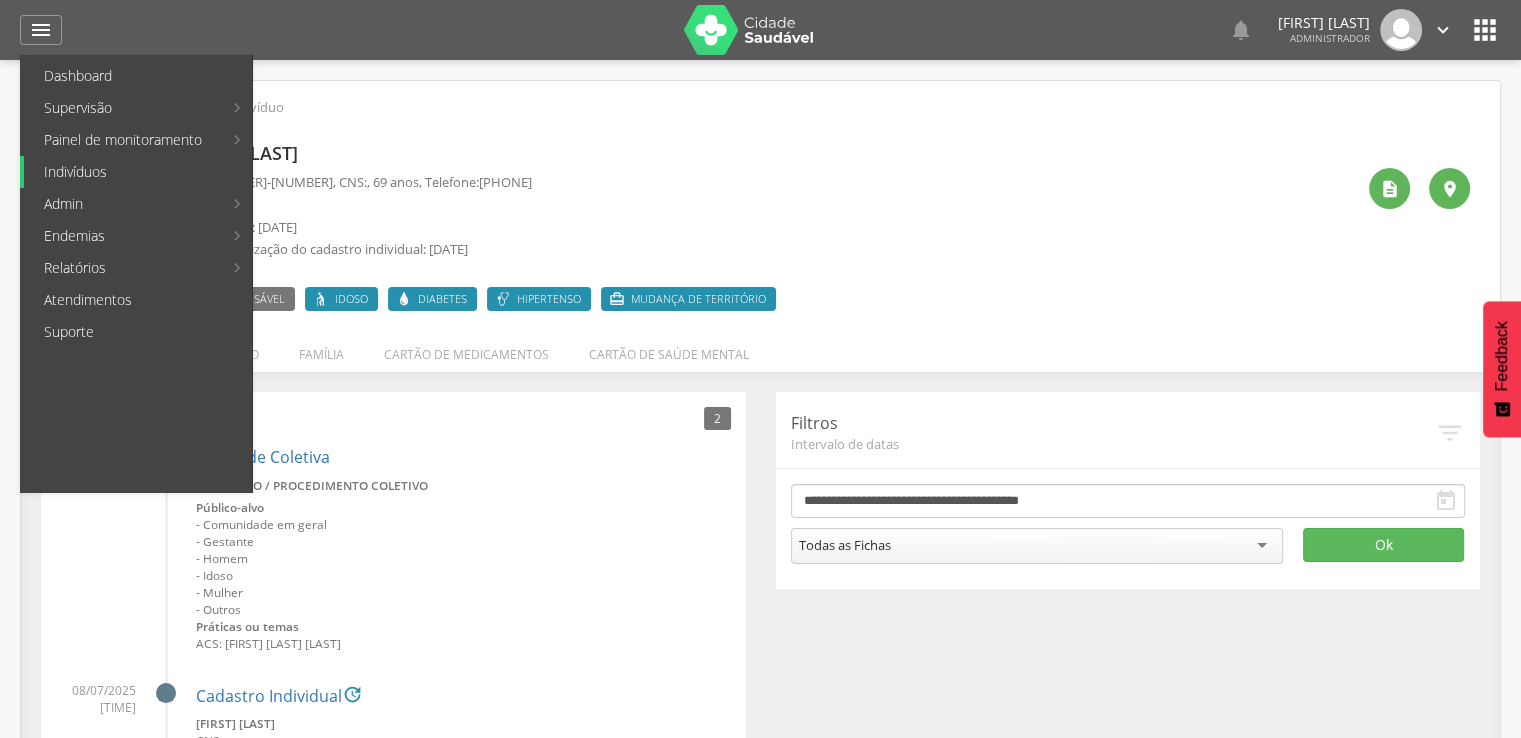 click on "Indivíduos" at bounding box center [138, 172] 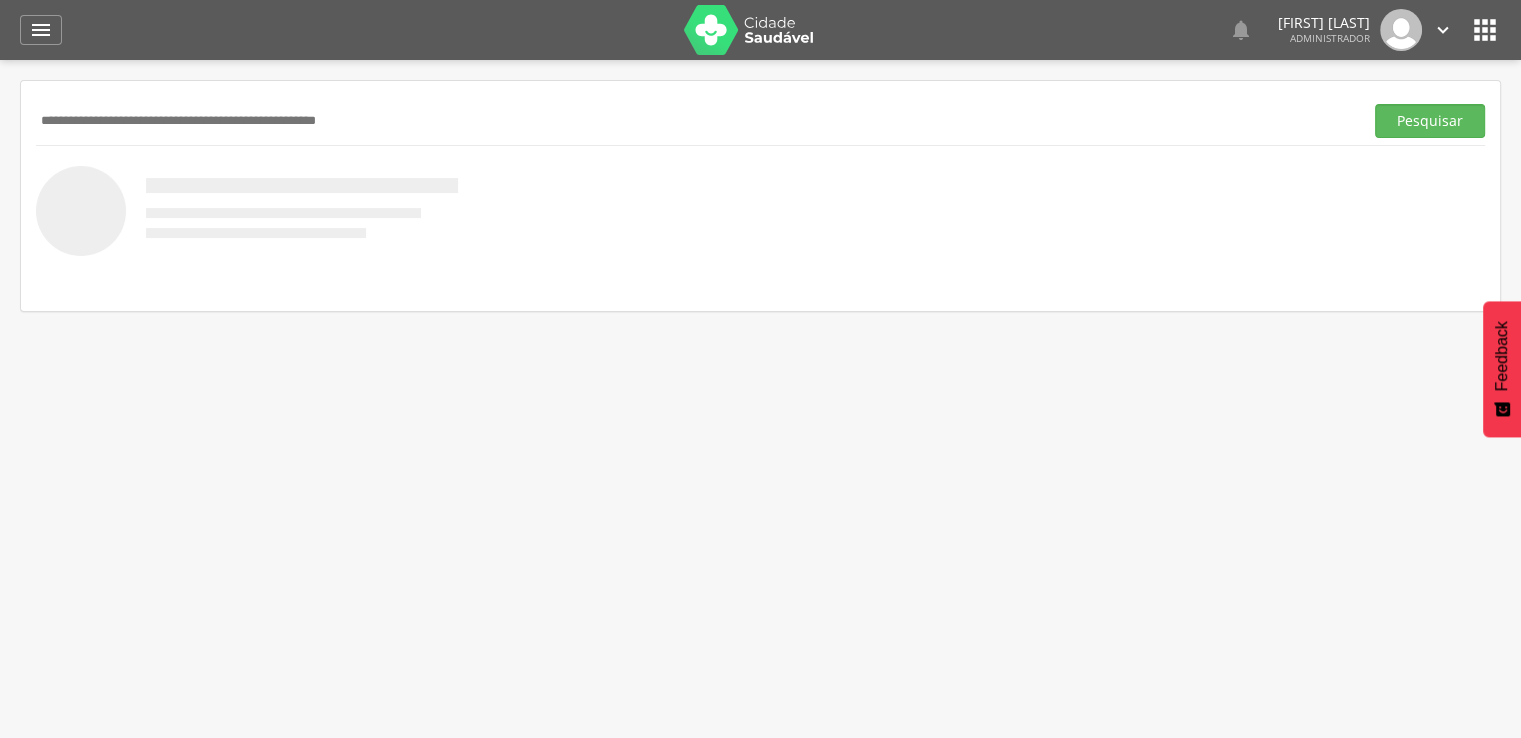 click at bounding box center (695, 121) 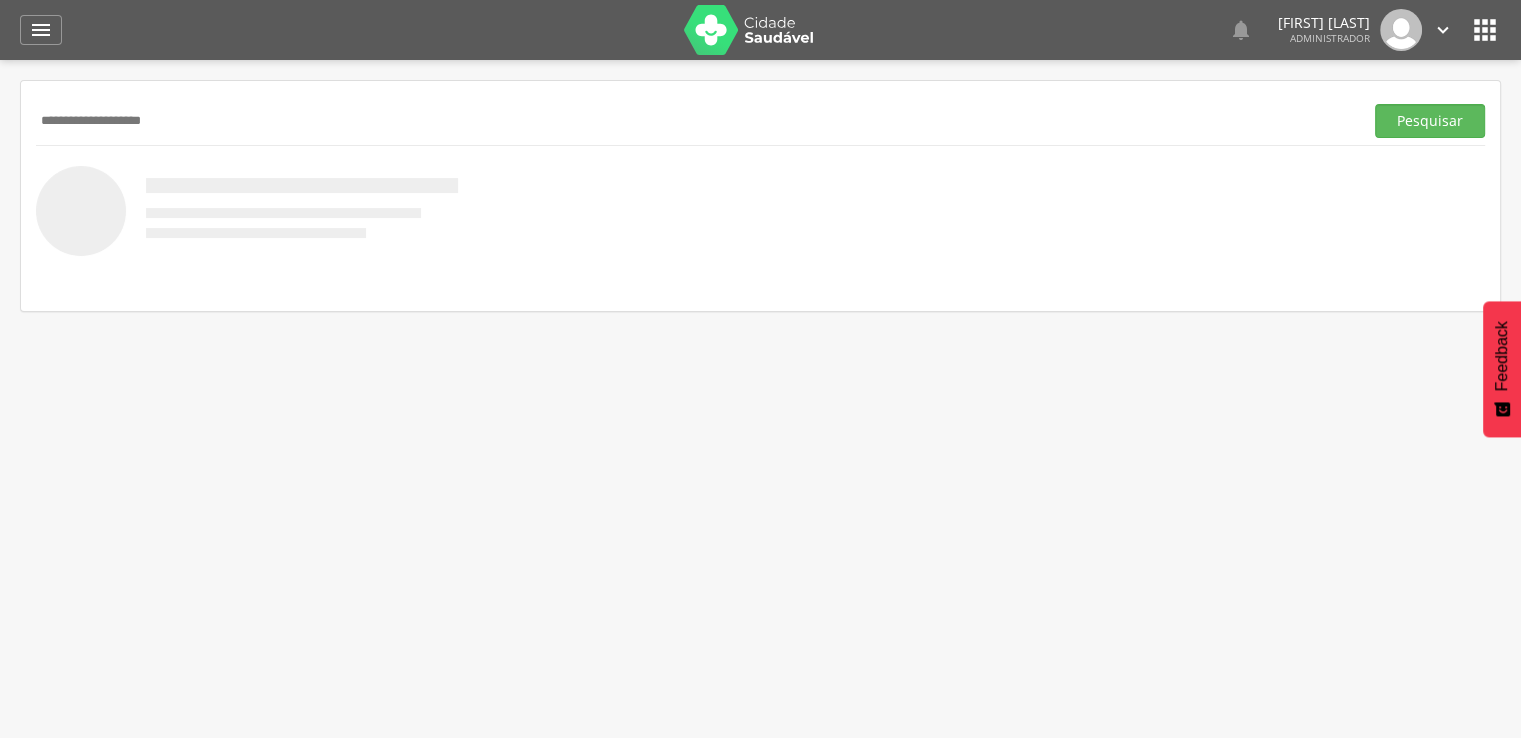 type on "**********" 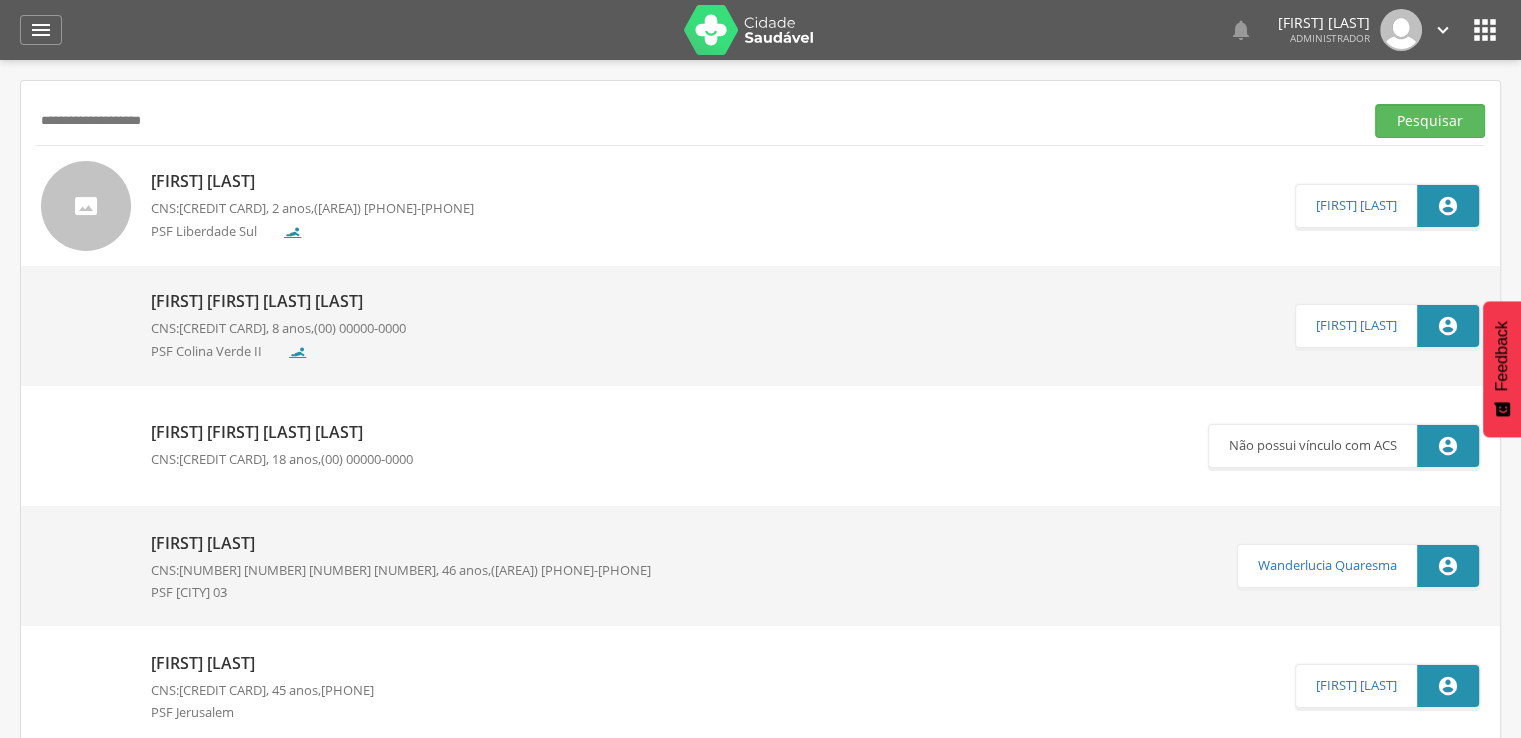 click on "[FIRST] [LAST]" at bounding box center (312, 181) 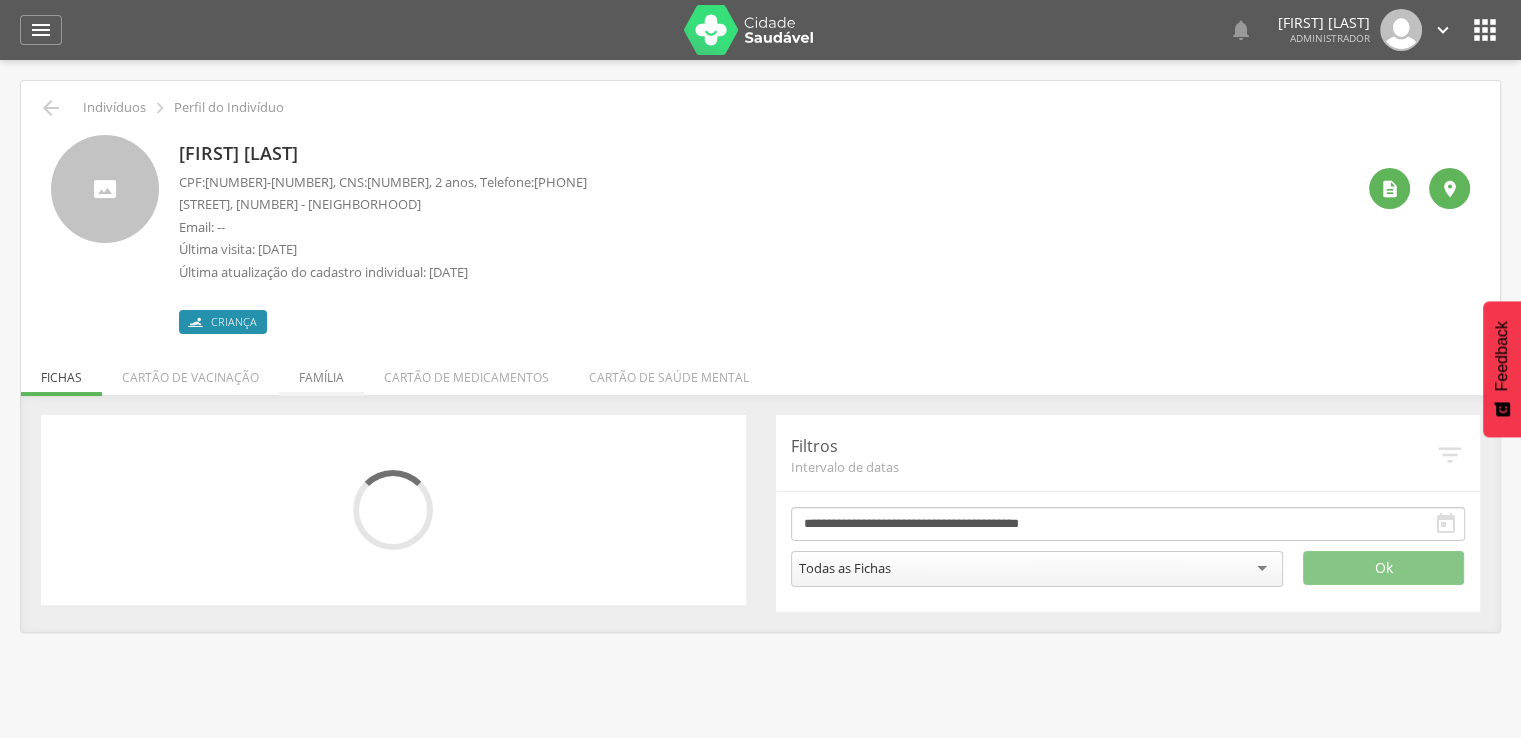 click on "Família" at bounding box center [321, 372] 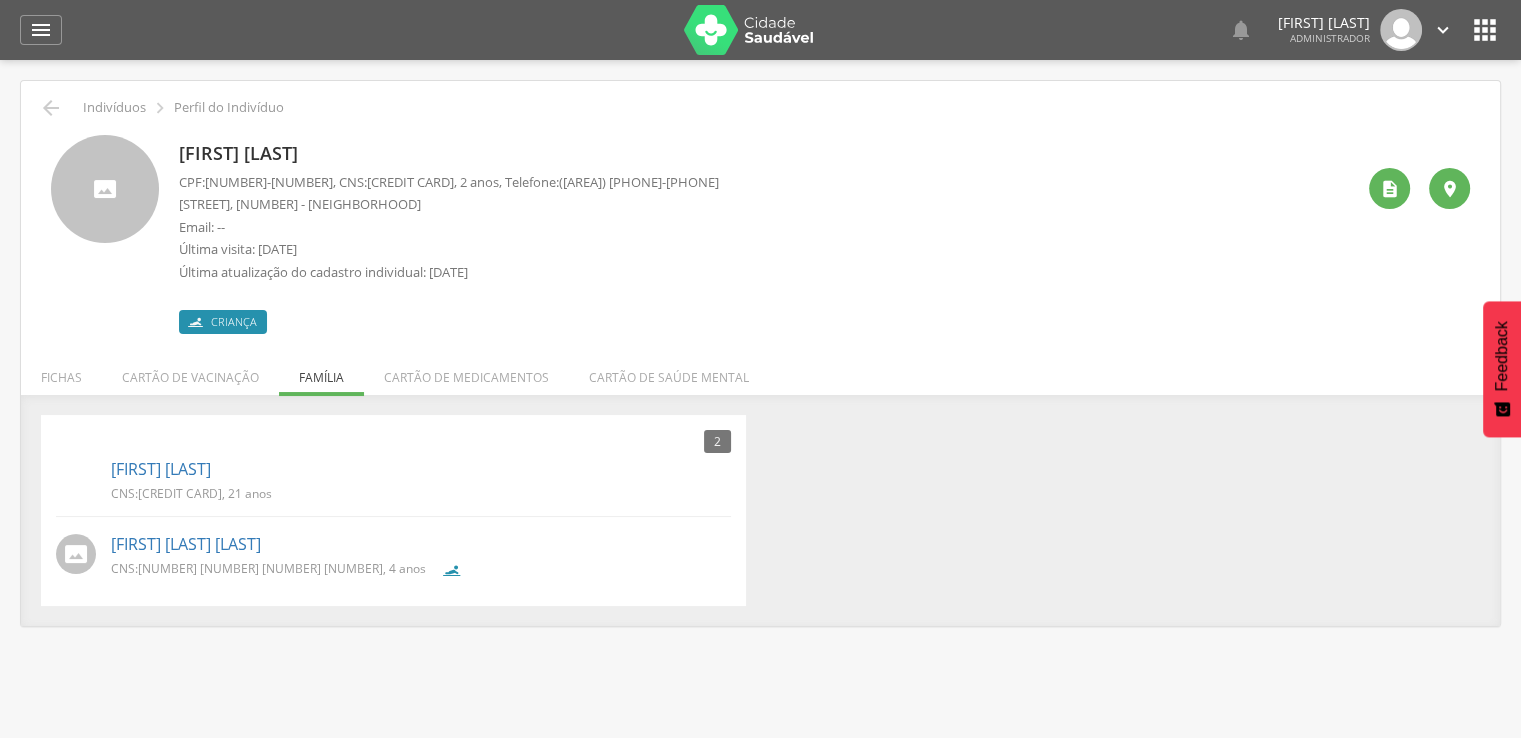 click on "CNS:  [CREDIT CARD] , [AGE] anos" at bounding box center [268, 568] 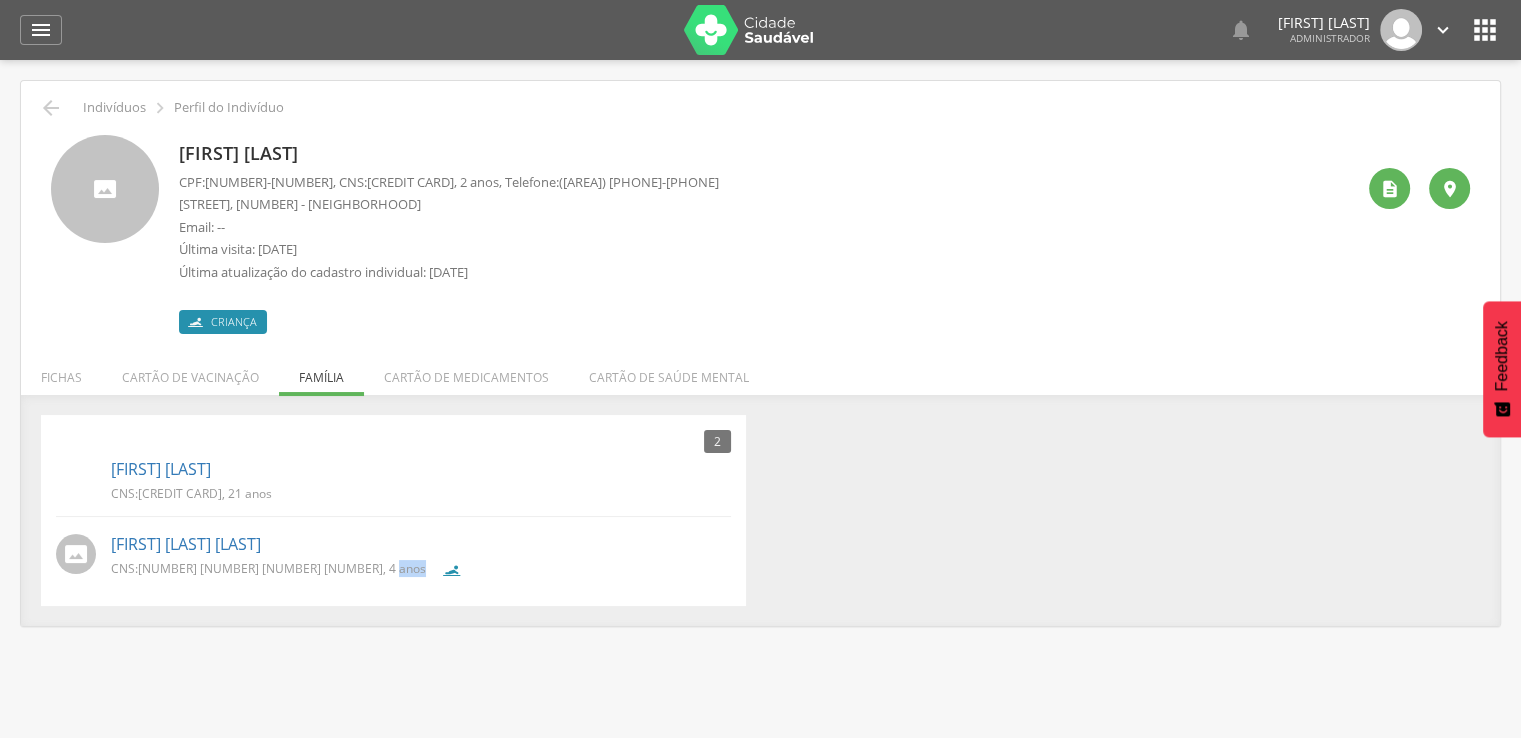 click on "CNS:  [CREDIT CARD] , [AGE] anos" at bounding box center [268, 568] 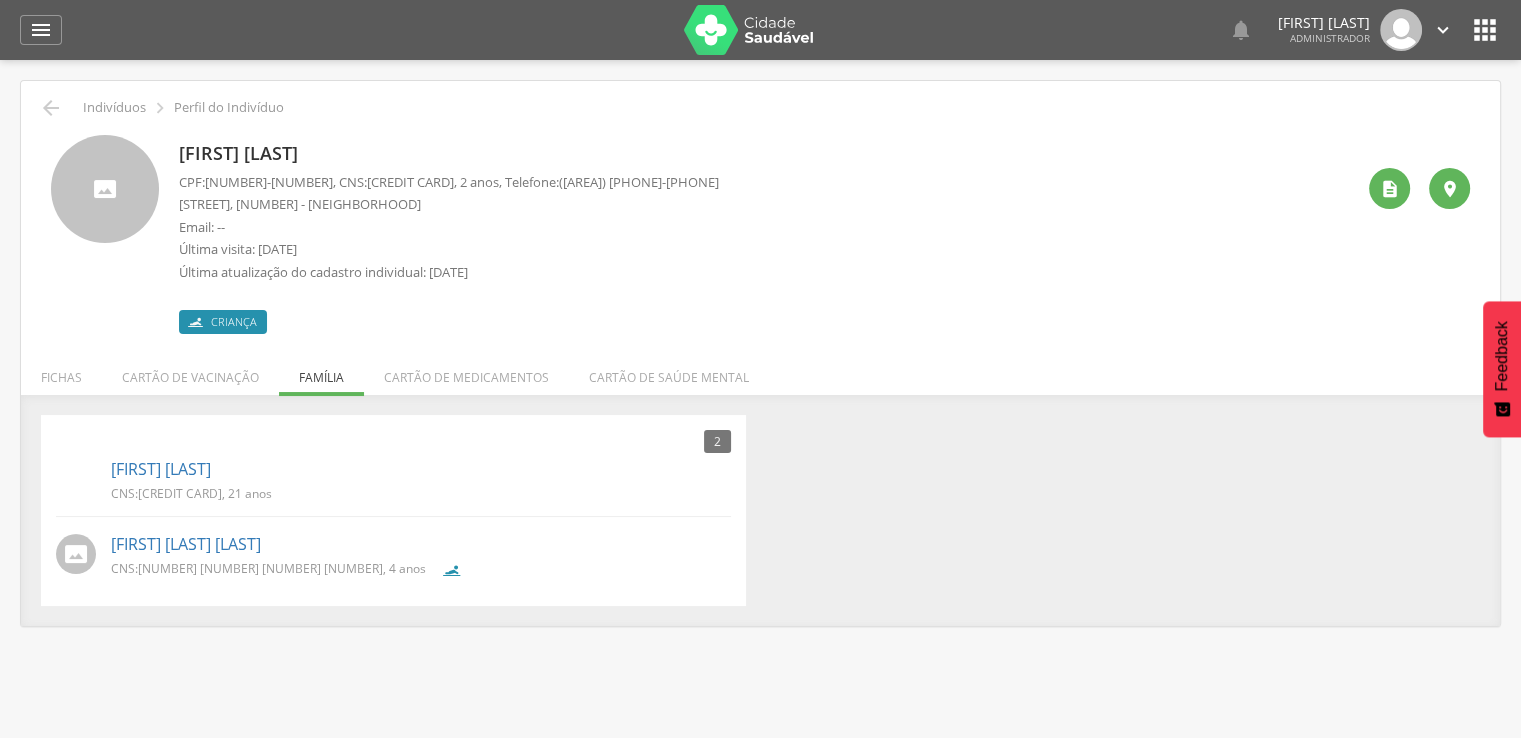 click on "CNS:  [CREDIT CARD] , [AGE] anos" at bounding box center (268, 568) 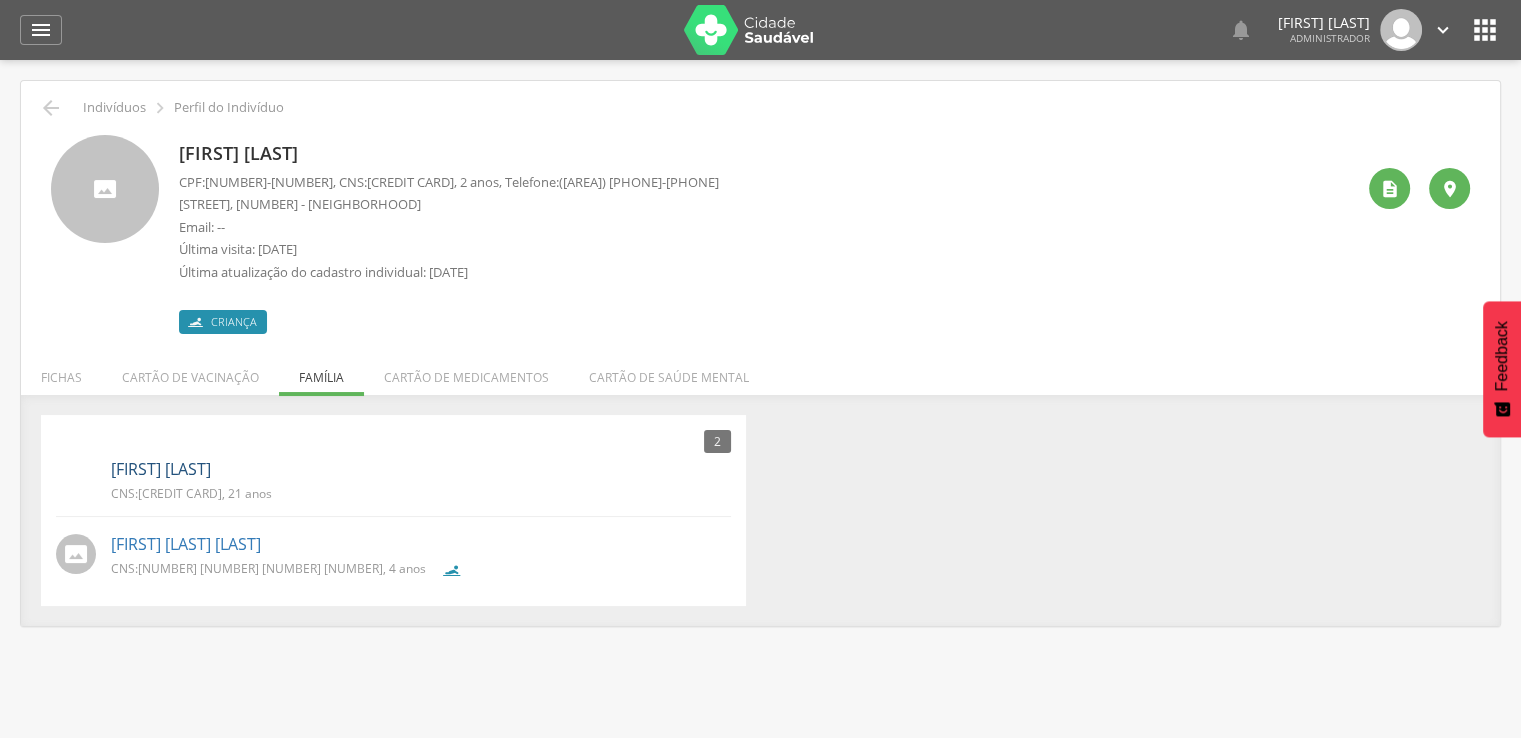 click on "[FIRST] [LAST]" at bounding box center [161, 469] 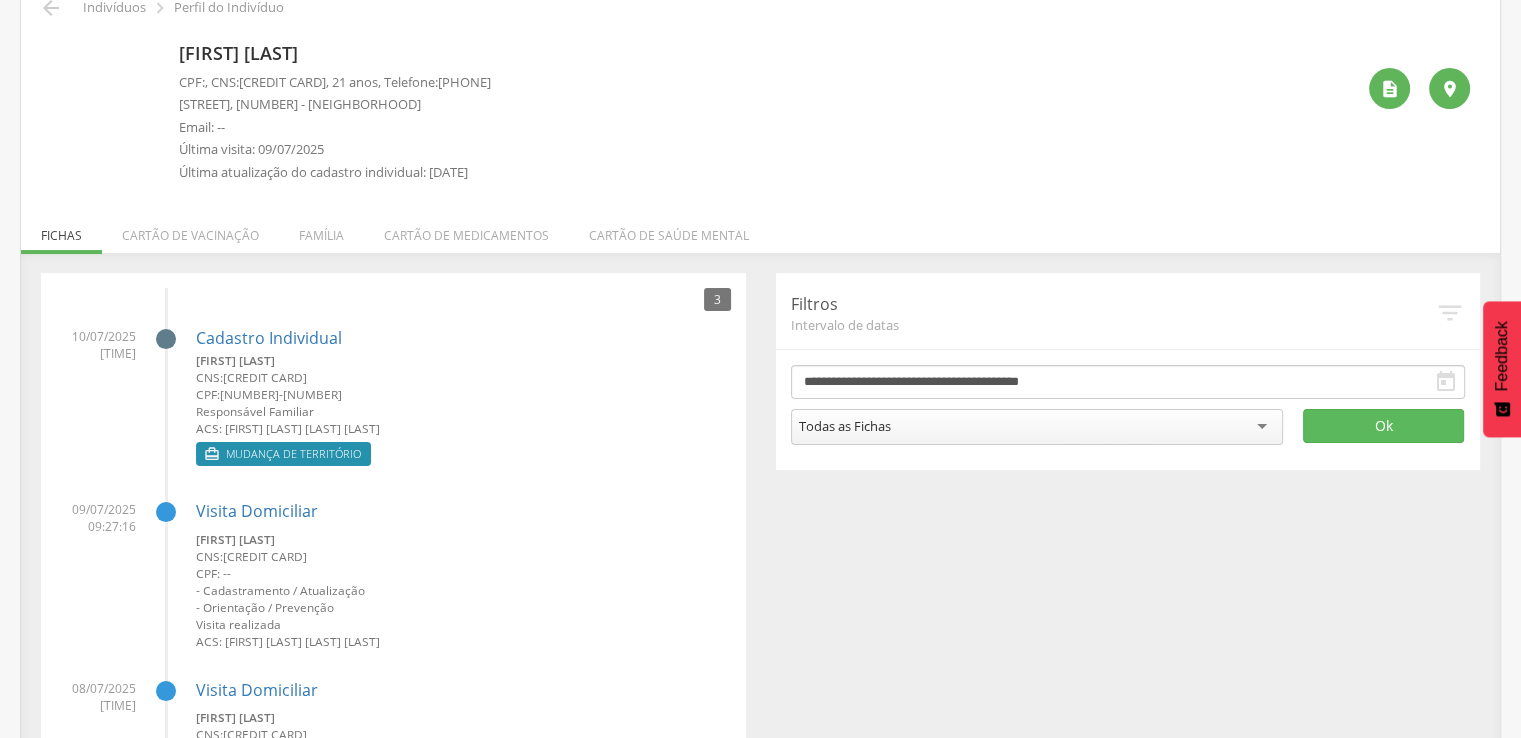 scroll, scrollTop: 0, scrollLeft: 0, axis: both 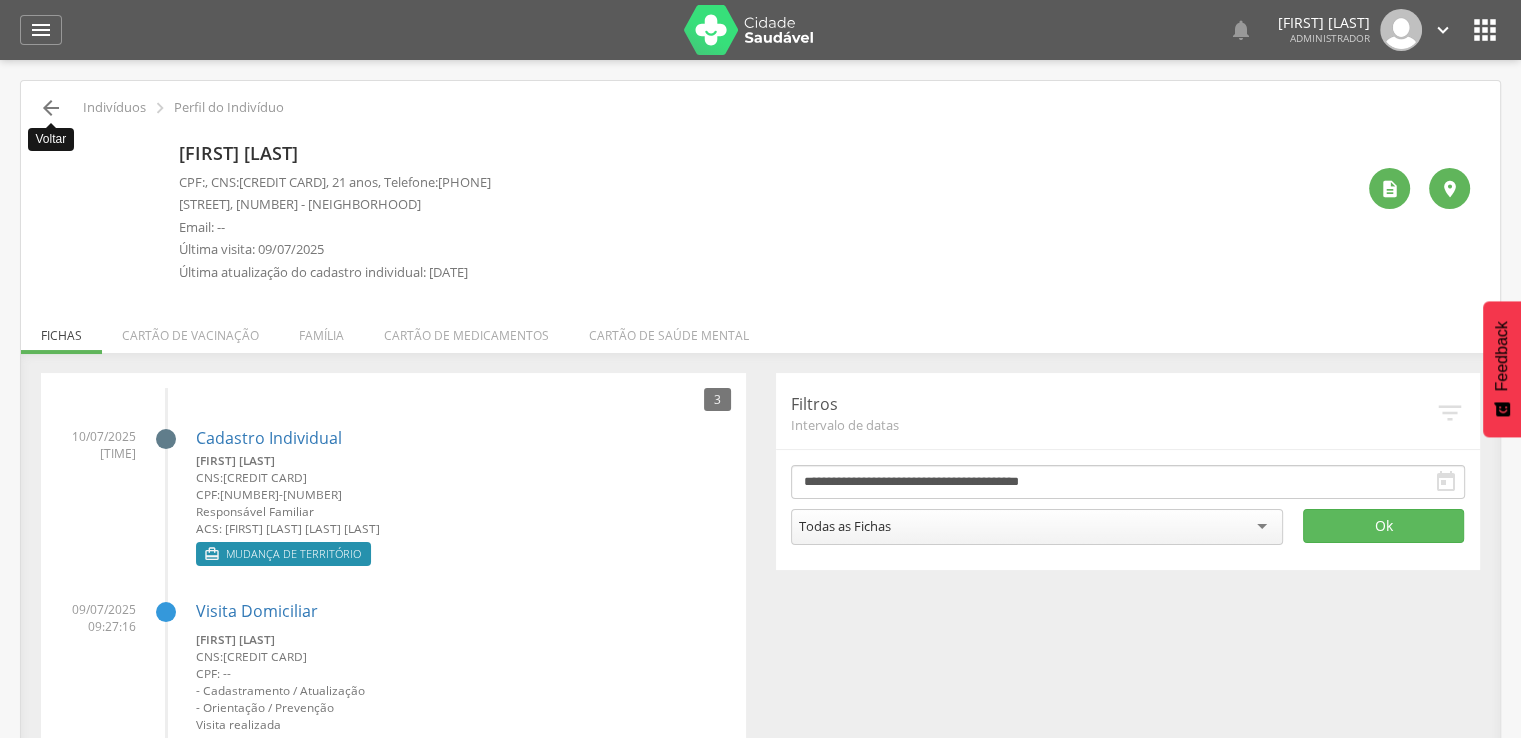 click on "" at bounding box center (51, 108) 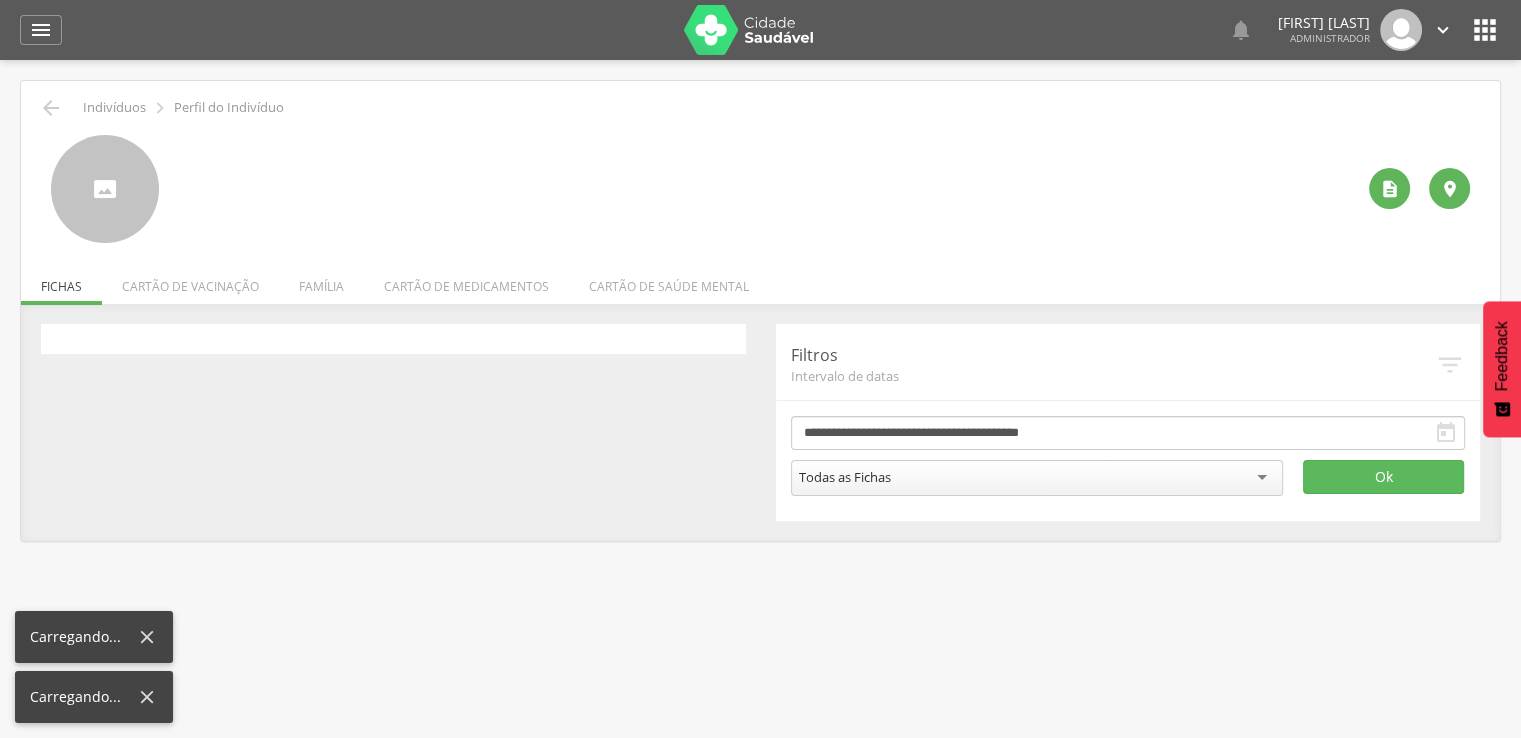 click on "Perfil do Indivíduo" at bounding box center [229, 108] 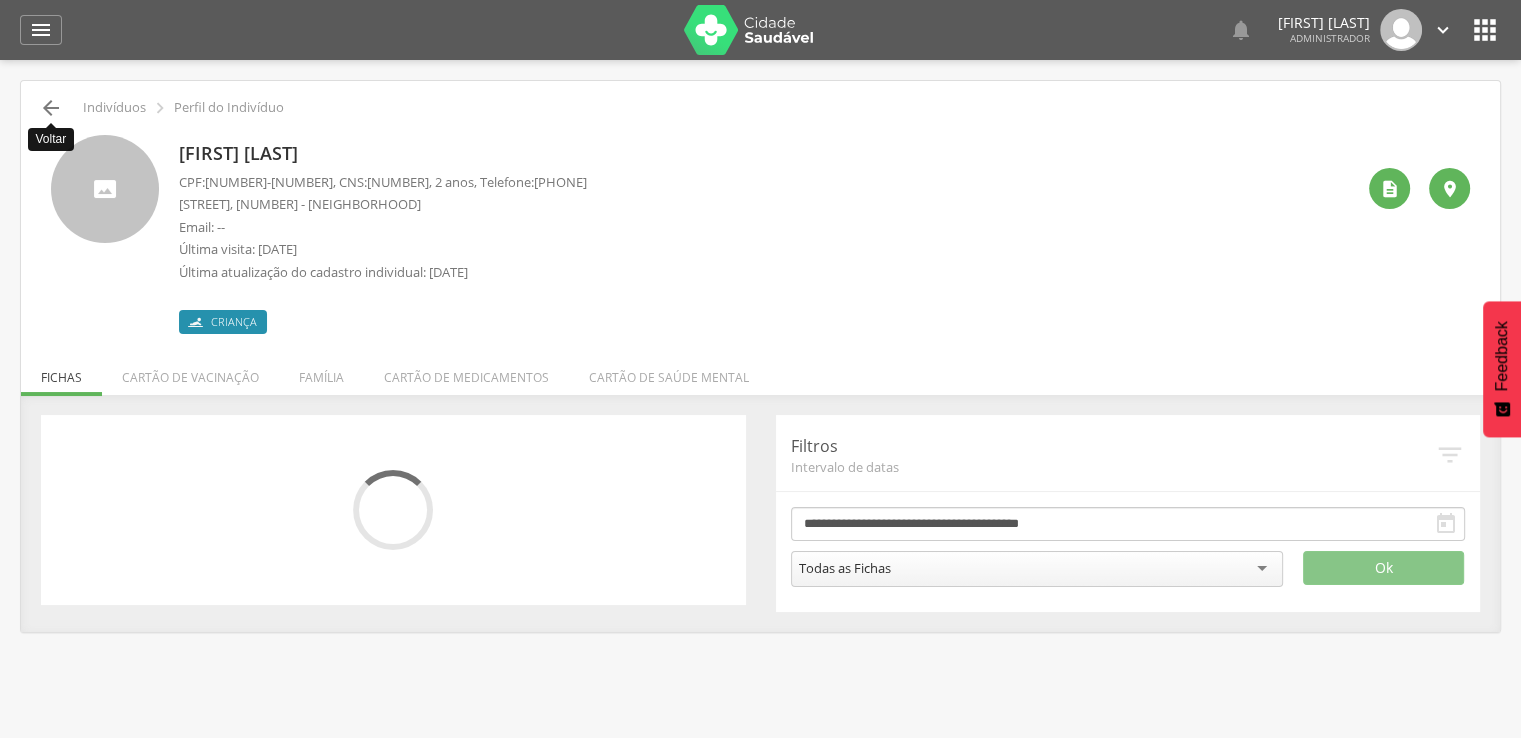 click on "" at bounding box center (51, 108) 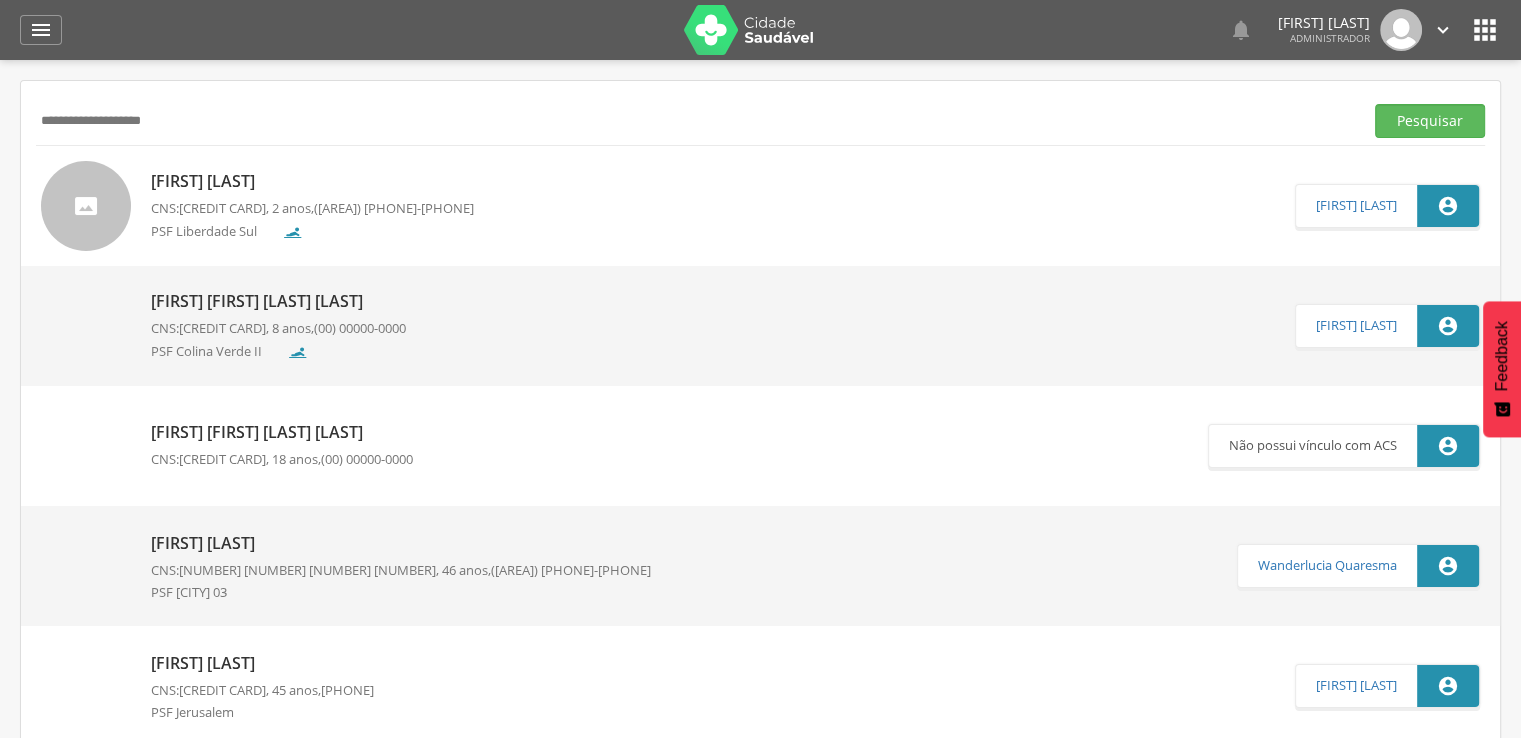 drag, startPoint x: 178, startPoint y: 115, endPoint x: 24, endPoint y: 111, distance: 154.05194 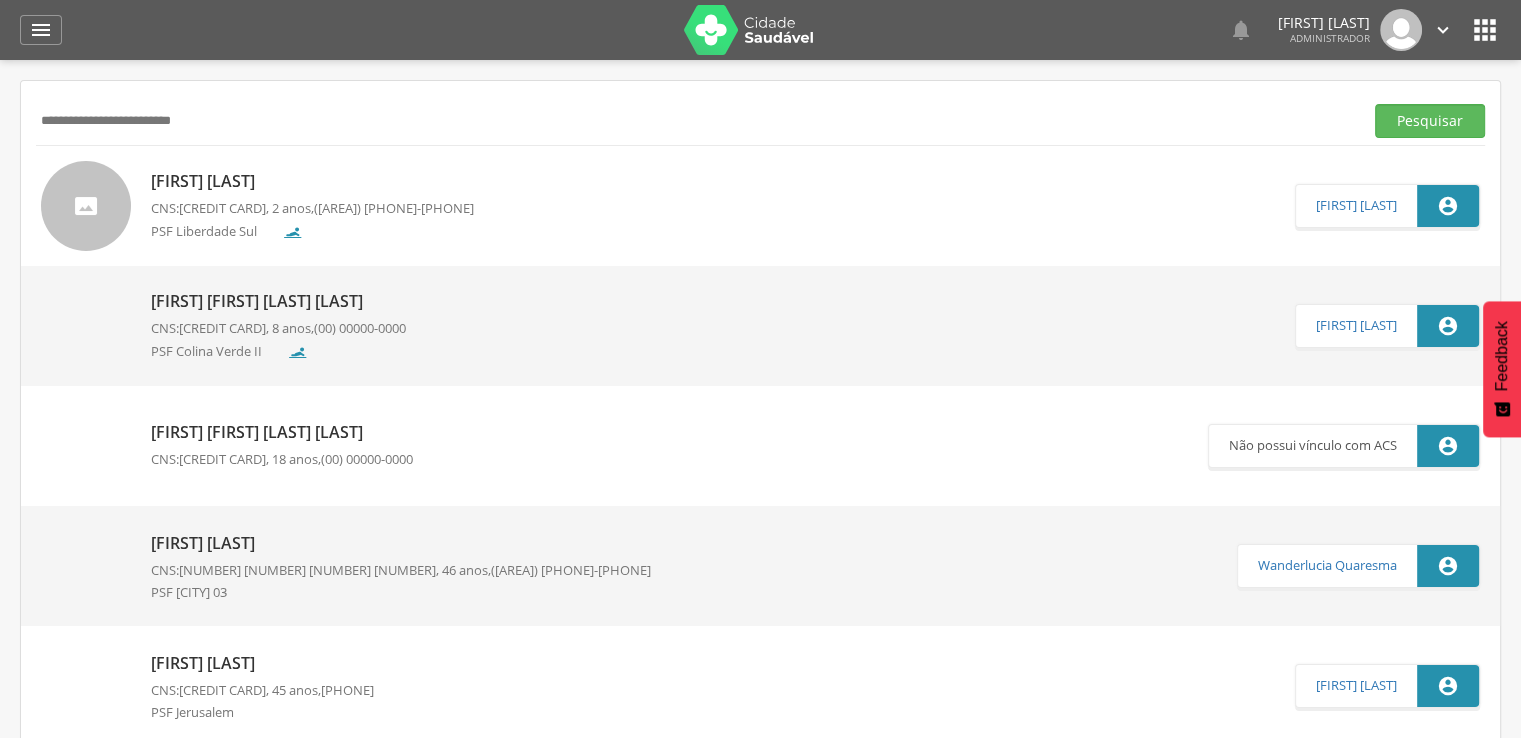 type on "**********" 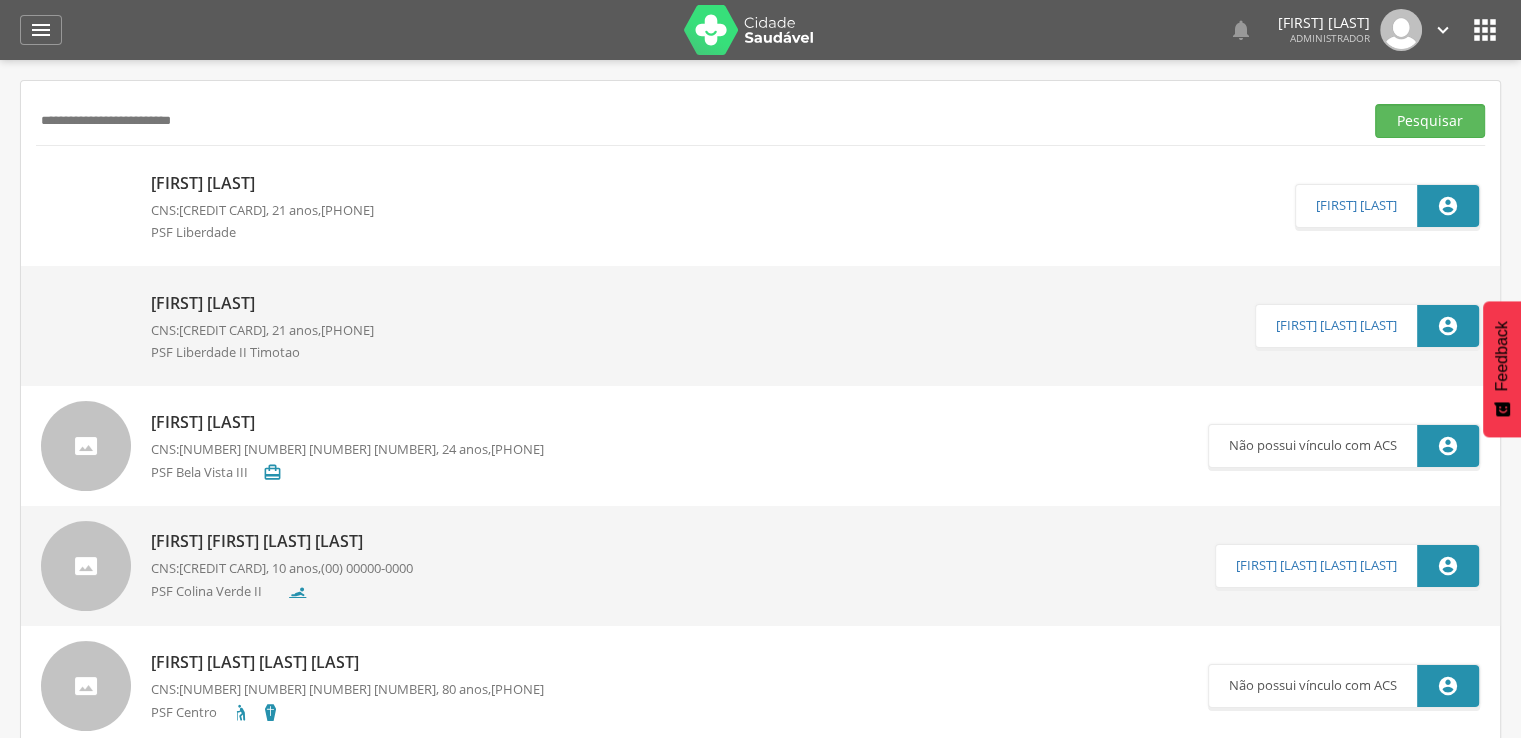 click on "[FIRST] [LAST]" at bounding box center (262, 183) 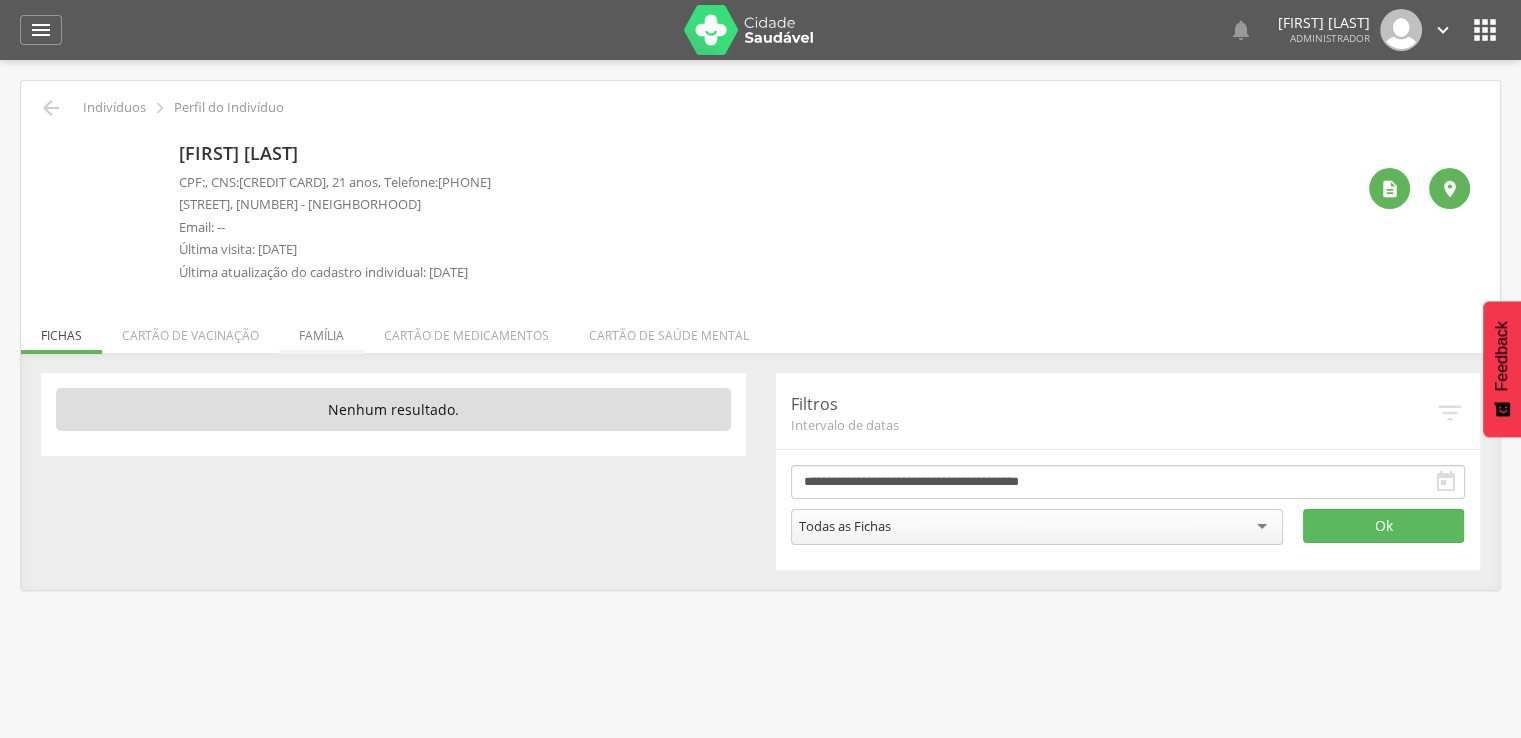 click on "Família" at bounding box center [321, 330] 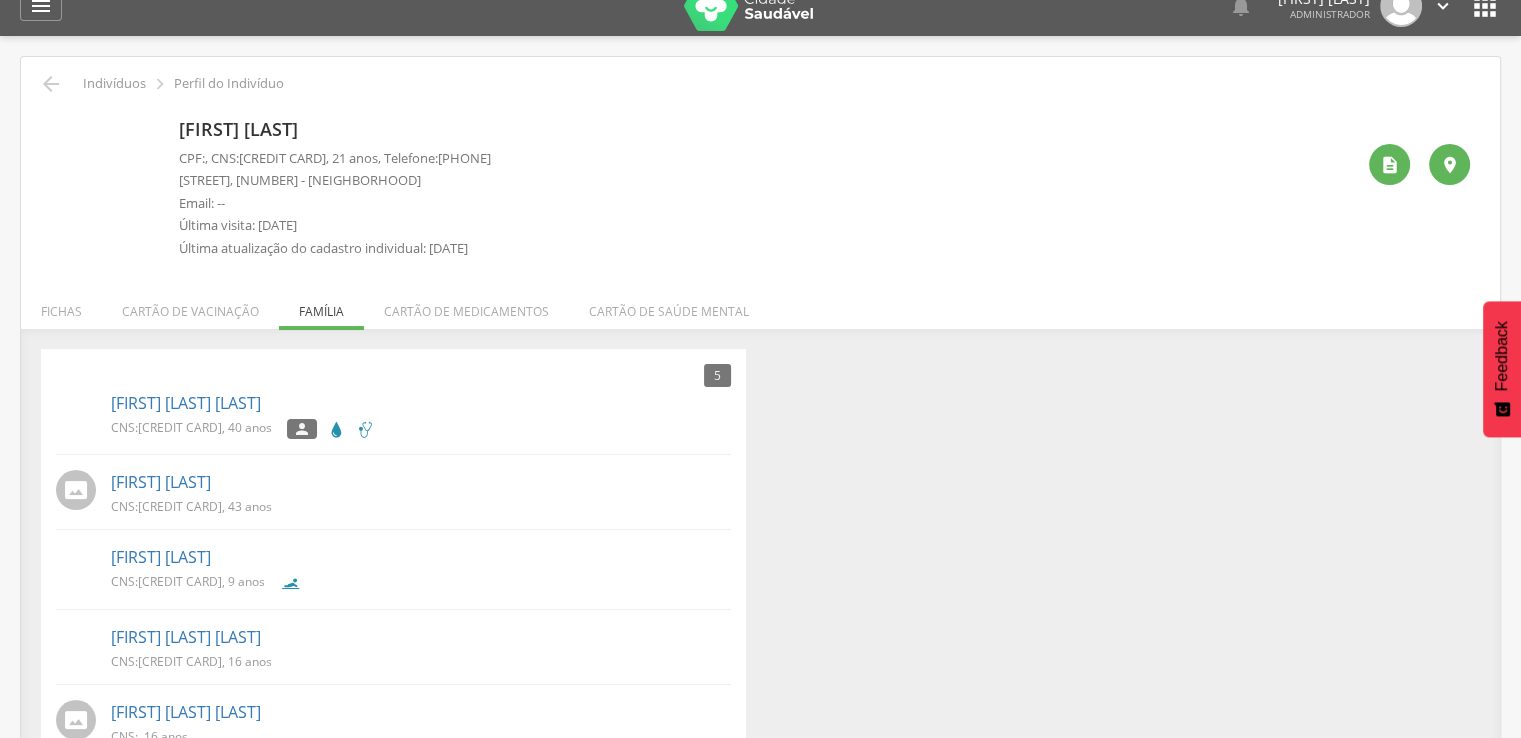 scroll, scrollTop: 0, scrollLeft: 0, axis: both 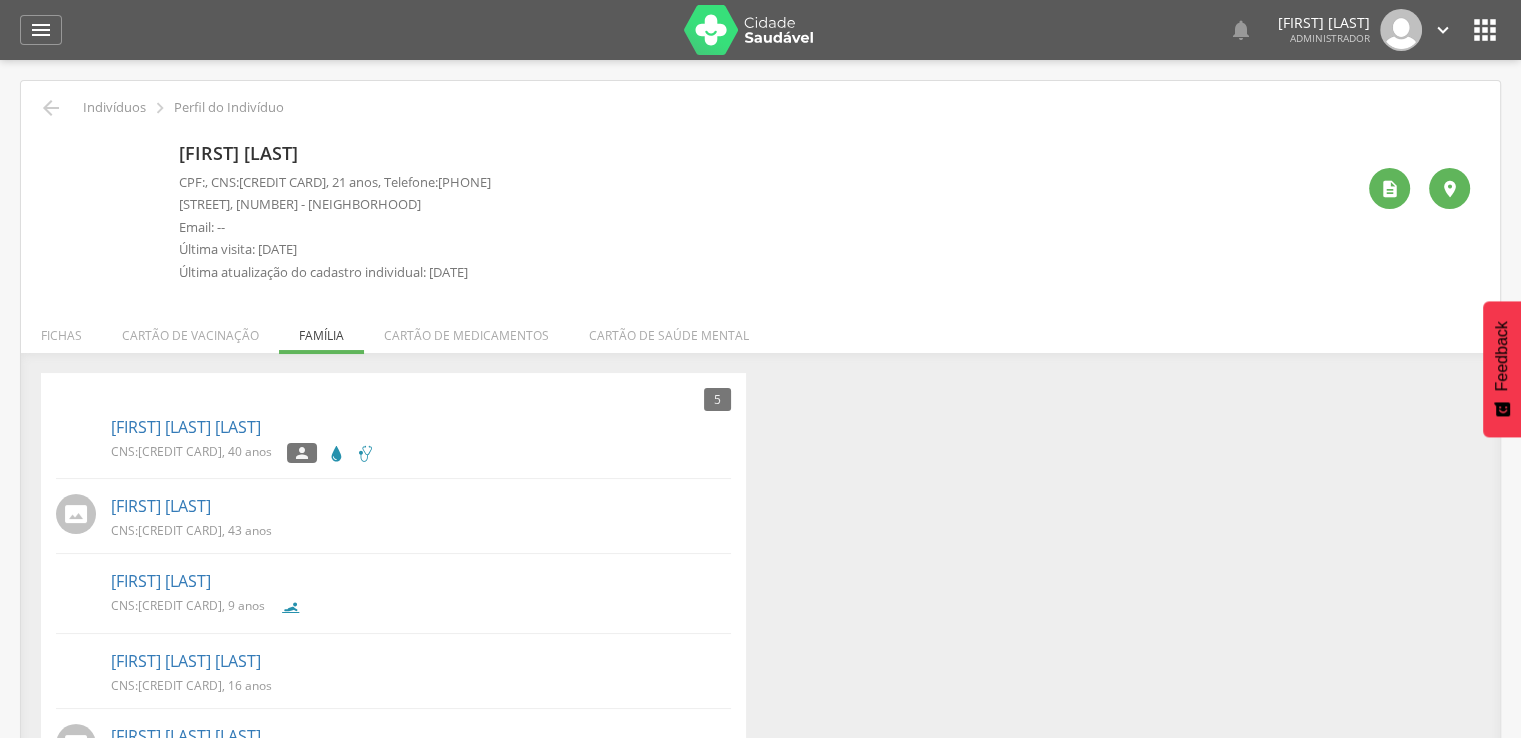click on "[FIRST] [LAST]
CPF:  , CNS:  [CREDIT CARD] , [AGE] anos, Telefone:  [PHONE] [STREET], [NUMBER] - [NEIGHBORHOOD] 1 Email: -- Última visita: [DATE] Última atualização do cadastro individual: [DATE]" at bounding box center (335, 213) 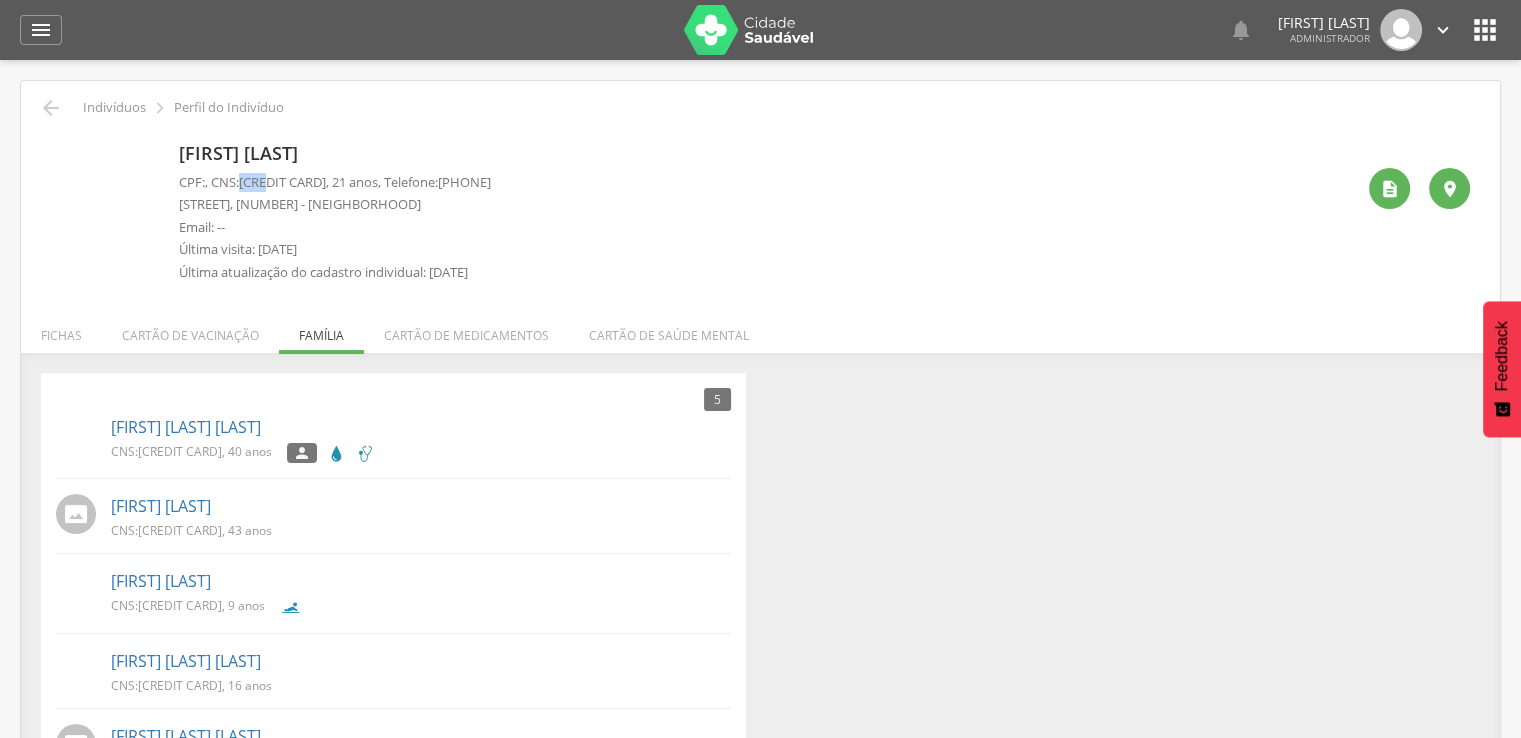 click on "[CREDIT CARD]" at bounding box center (282, 182) 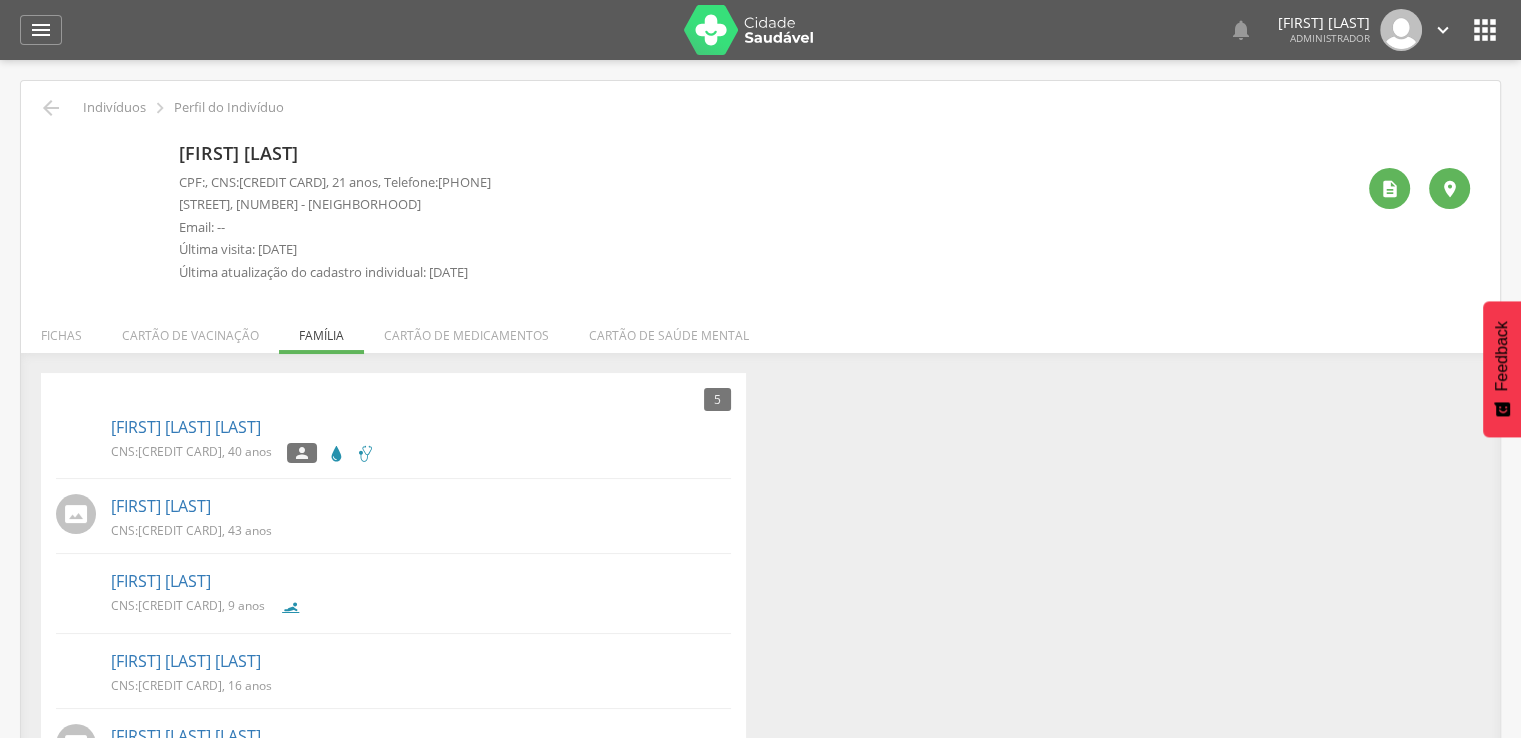 click on "CPF:  , CNS:  [CREDIT CARD] , [AGE] anos, Telefone:  [PHONE] [STREET], [NUMBER] - [NEIGHBORHOOD] 1 Email: -- Última visita: [DATE] Última atualização do cadastro individual: [DATE]" at bounding box center (335, 232) 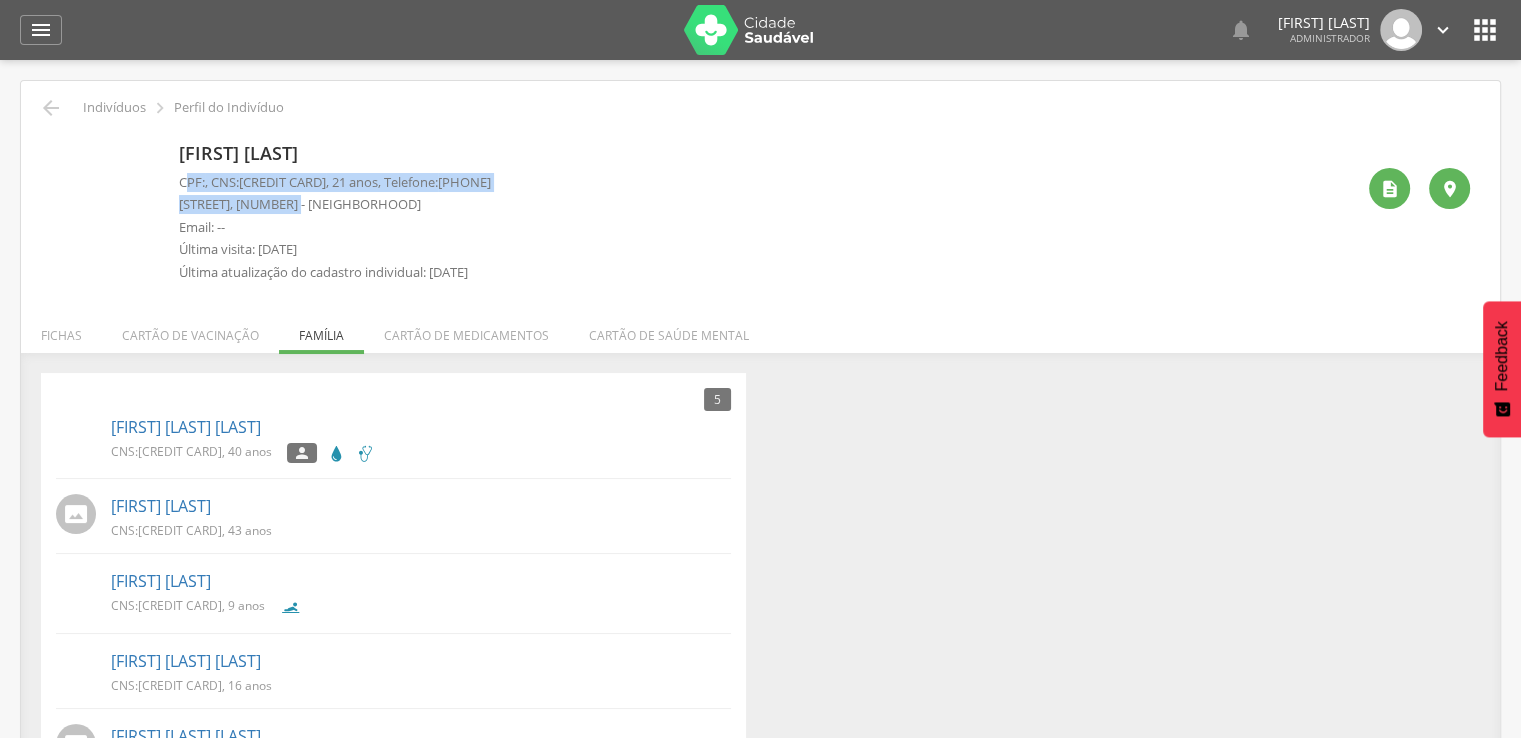 drag, startPoint x: 185, startPoint y: 183, endPoint x: 288, endPoint y: 200, distance: 104.393486 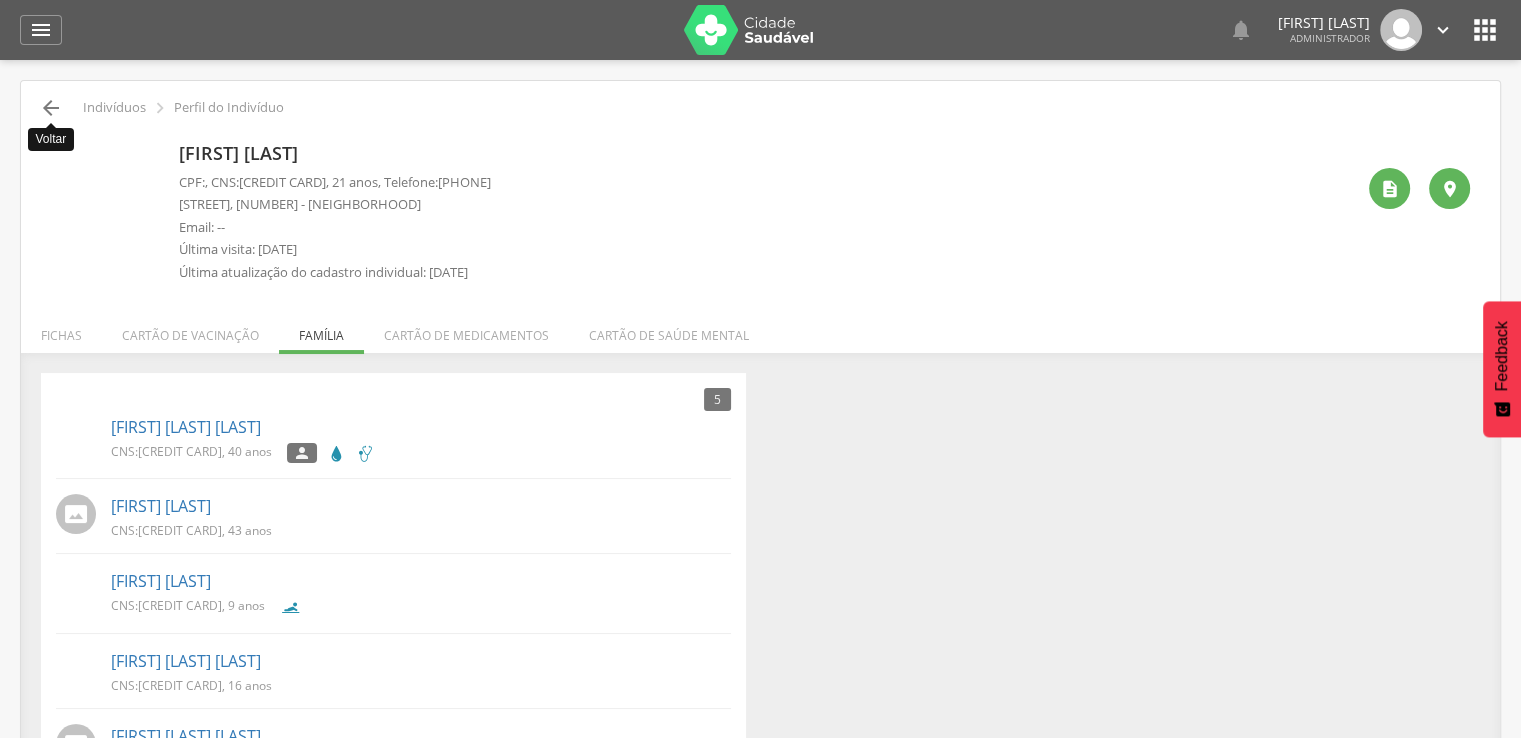 click on "" at bounding box center [51, 108] 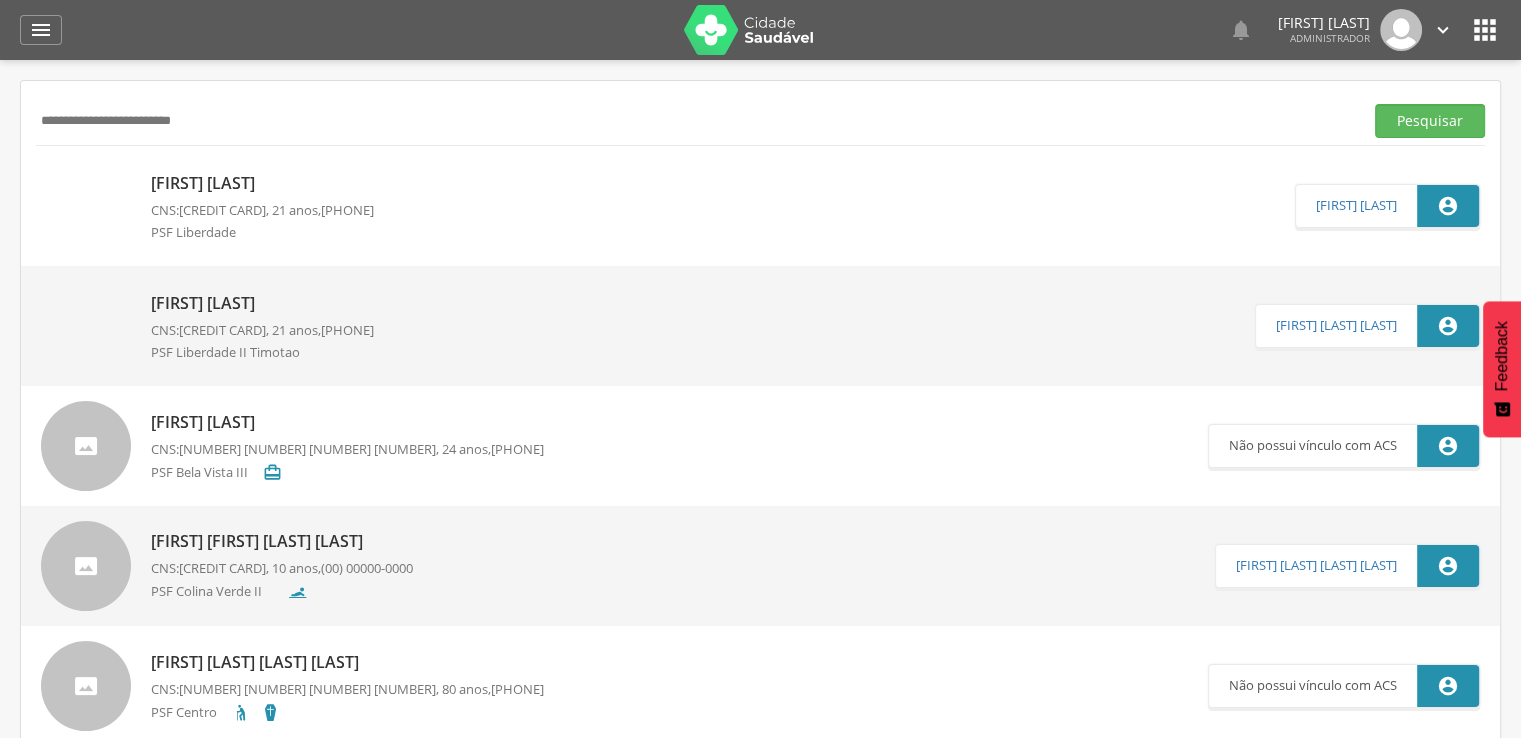 drag, startPoint x: 95, startPoint y: 117, endPoint x: 34, endPoint y: 109, distance: 61.522354 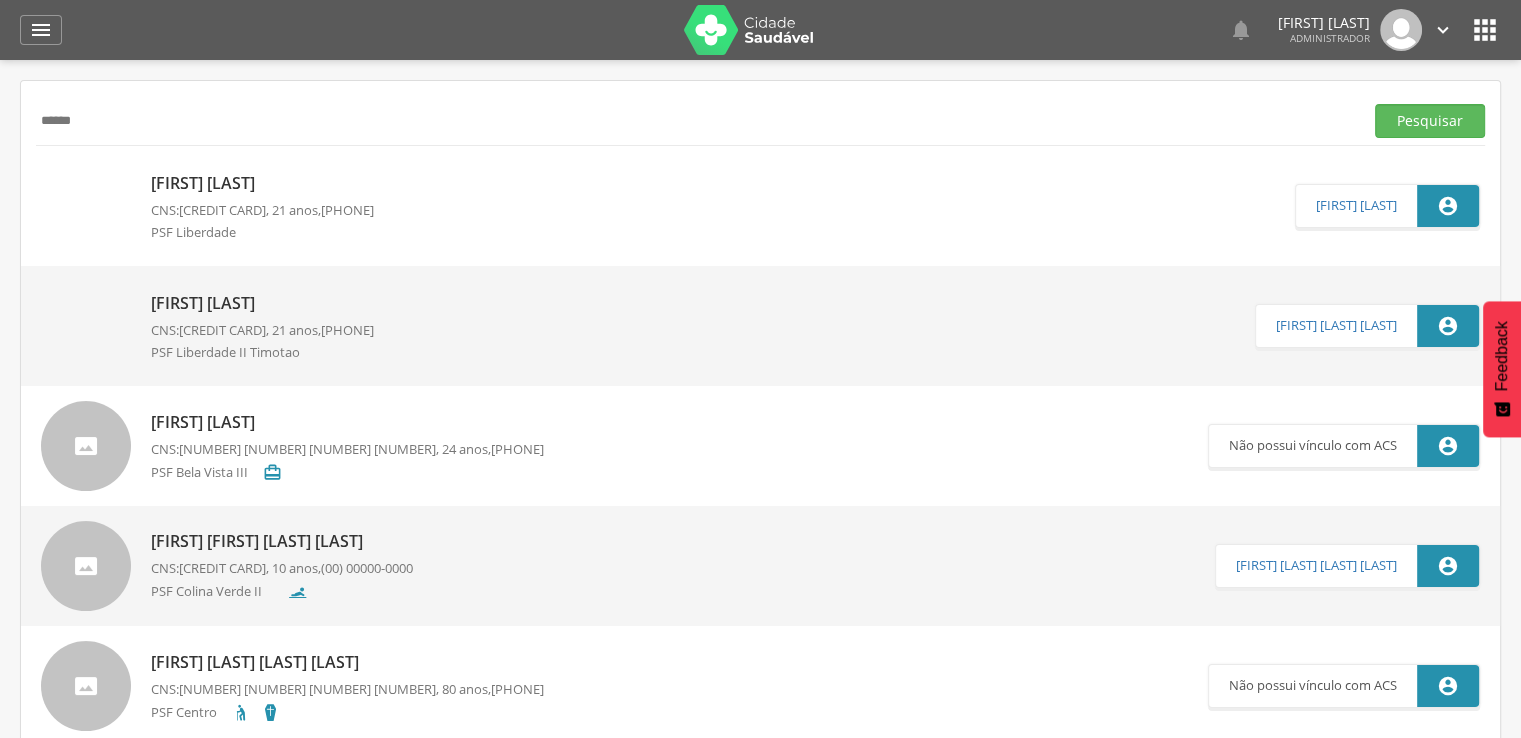 click on "Pesquisar" at bounding box center [1430, 121] 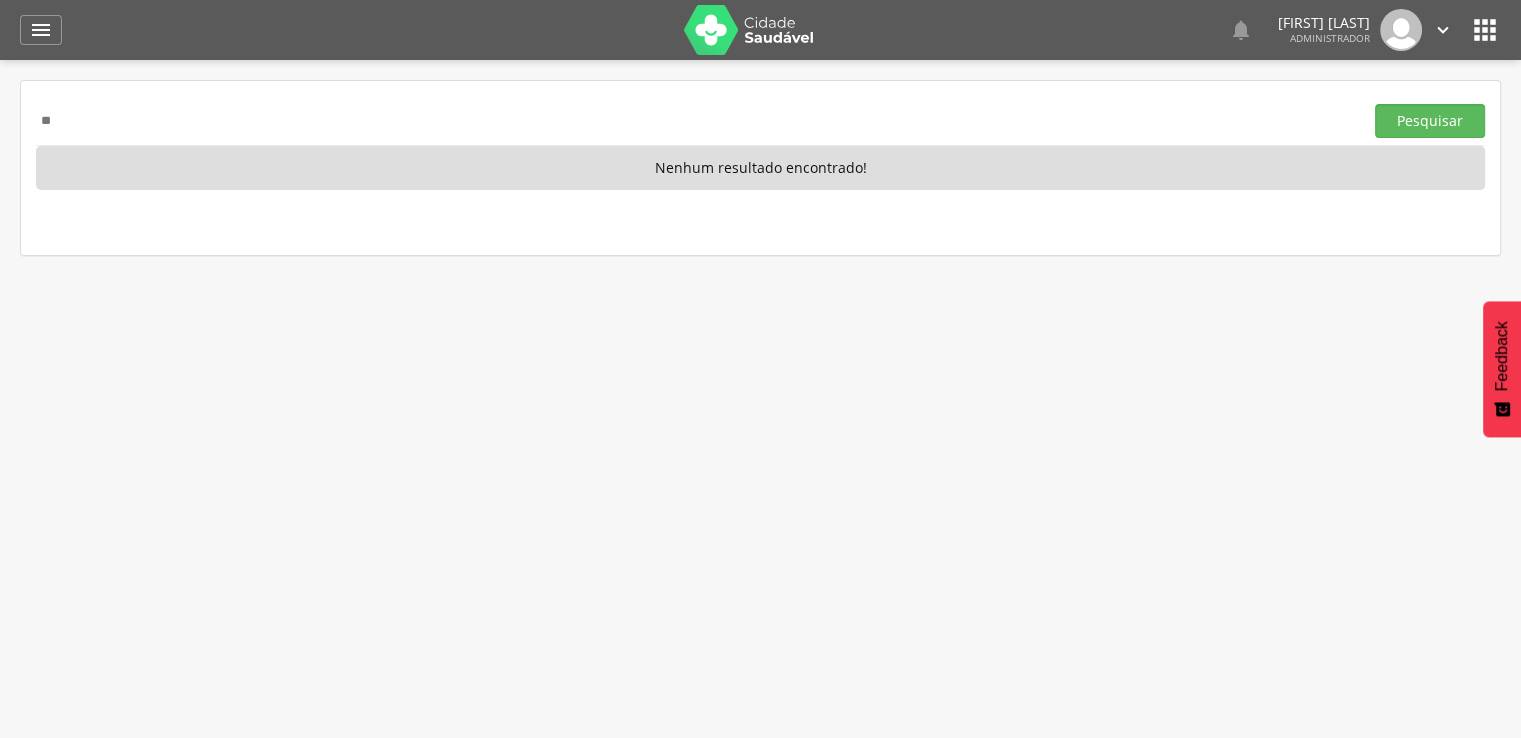 type on "*" 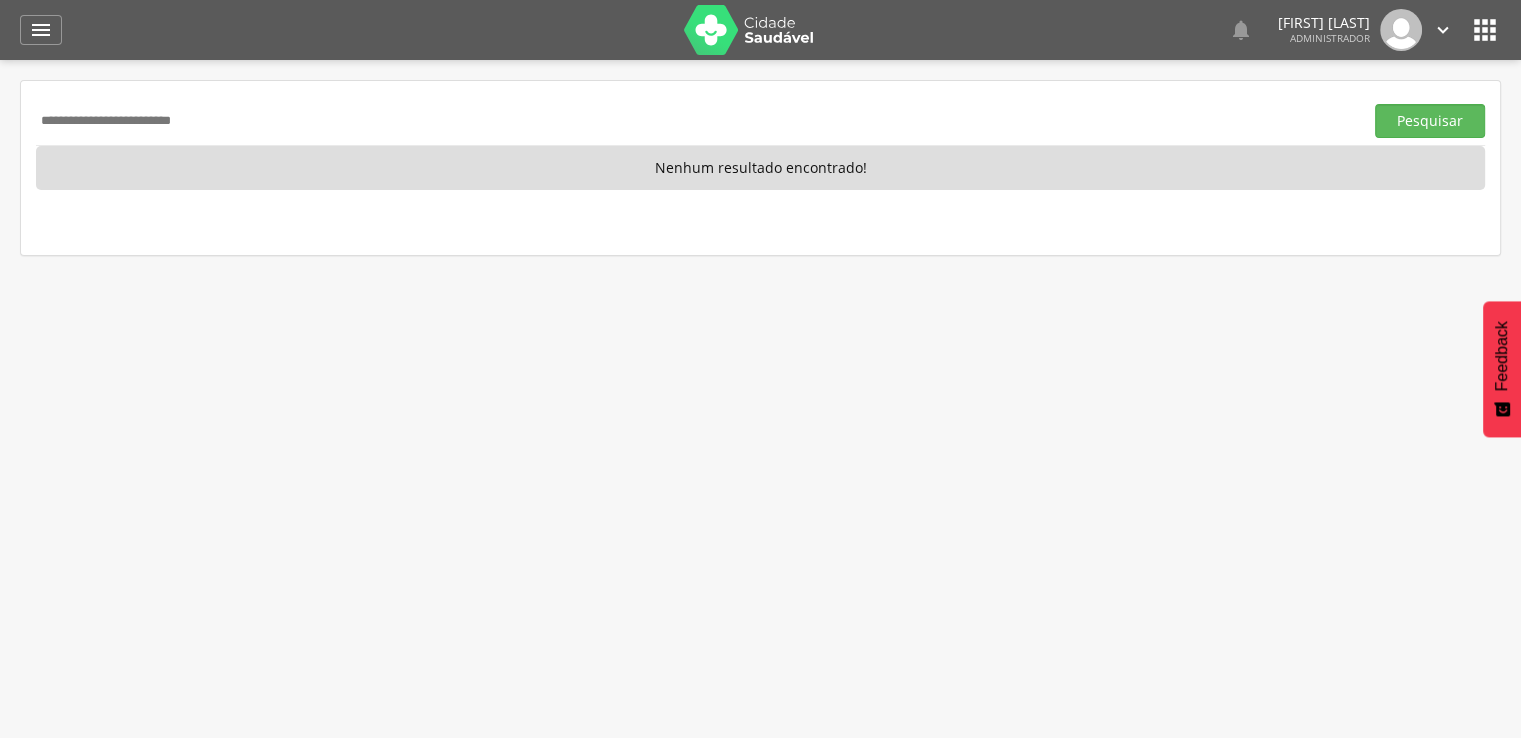 type on "**********" 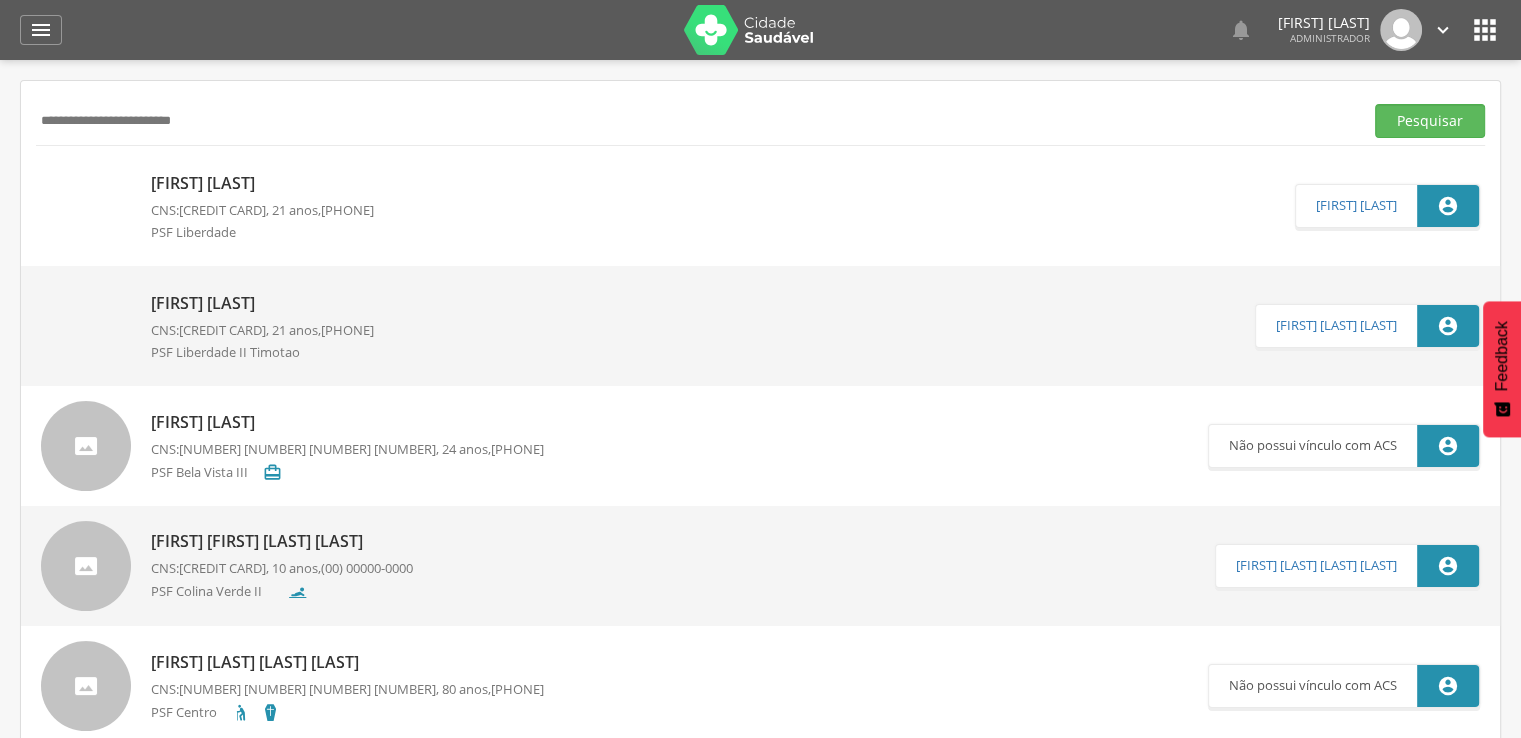 click on "[FIRST] [LAST] CNS:  [CREDIT CARD] , [AGE] anos,  [PHONE] [STREET] [NEIGHBORHOOD]" at bounding box center (262, 326) 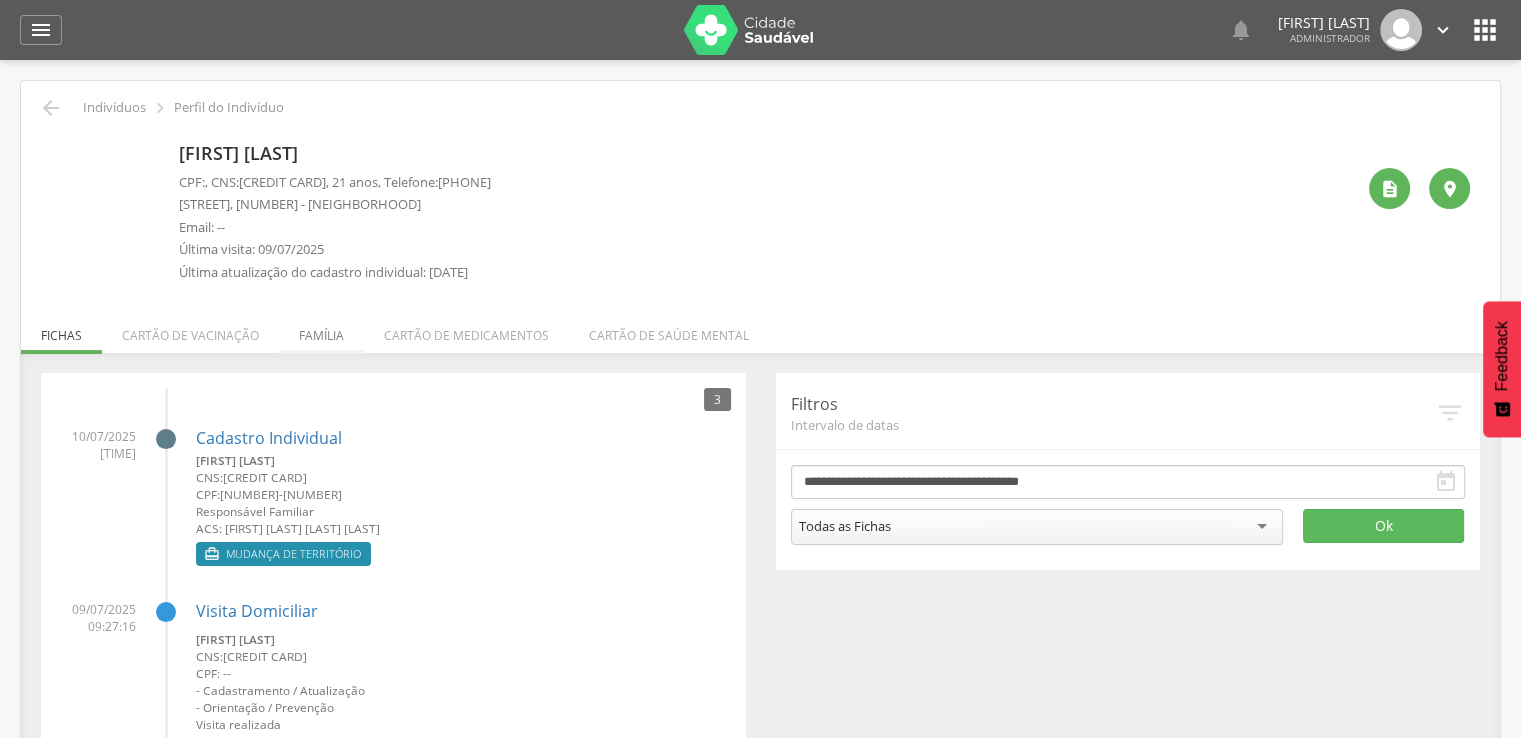 click on "Família" at bounding box center (321, 330) 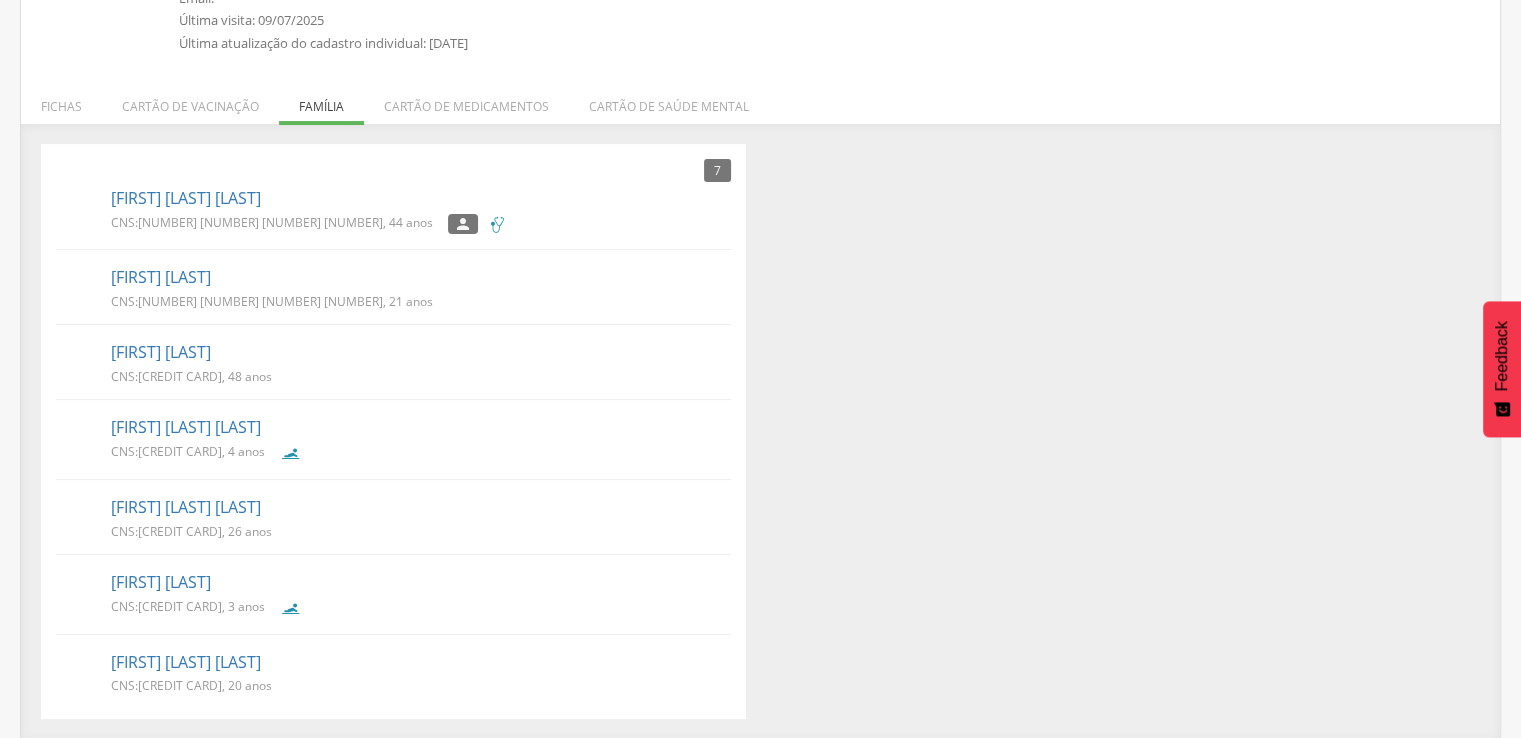 scroll, scrollTop: 0, scrollLeft: 0, axis: both 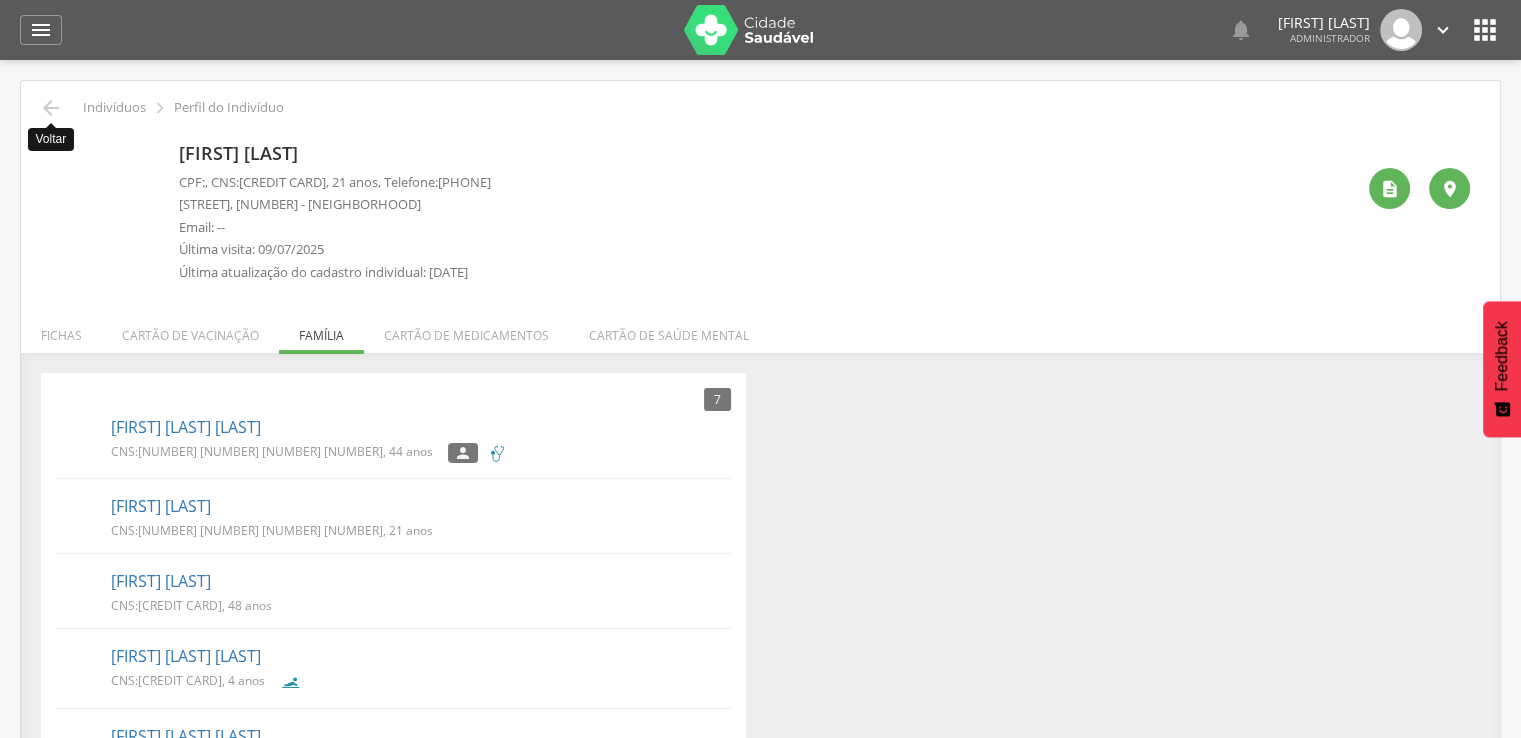 click on "" at bounding box center [51, 108] 